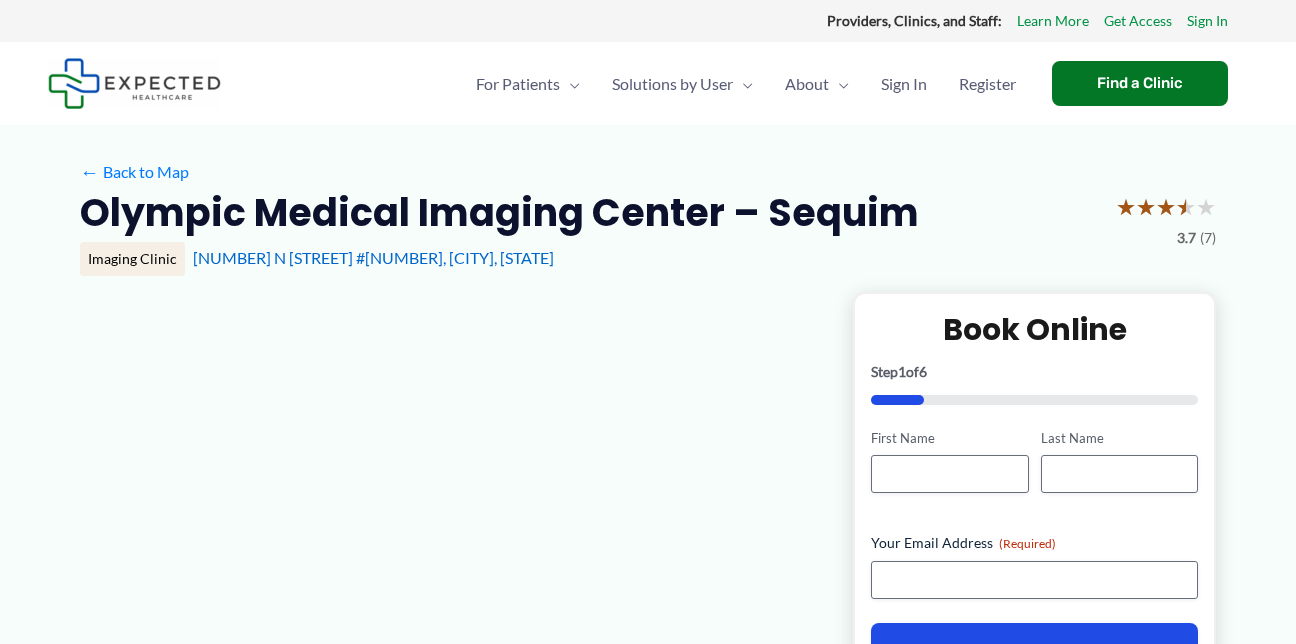 scroll, scrollTop: 0, scrollLeft: 0, axis: both 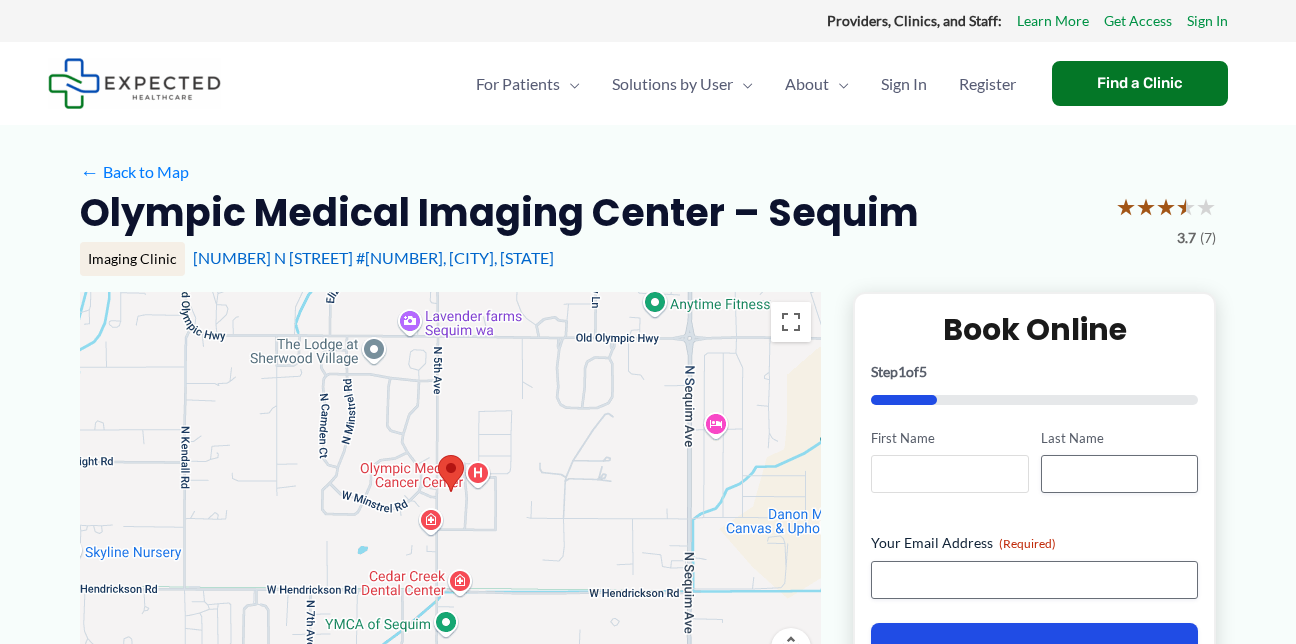 click on "First Name" at bounding box center [949, 474] 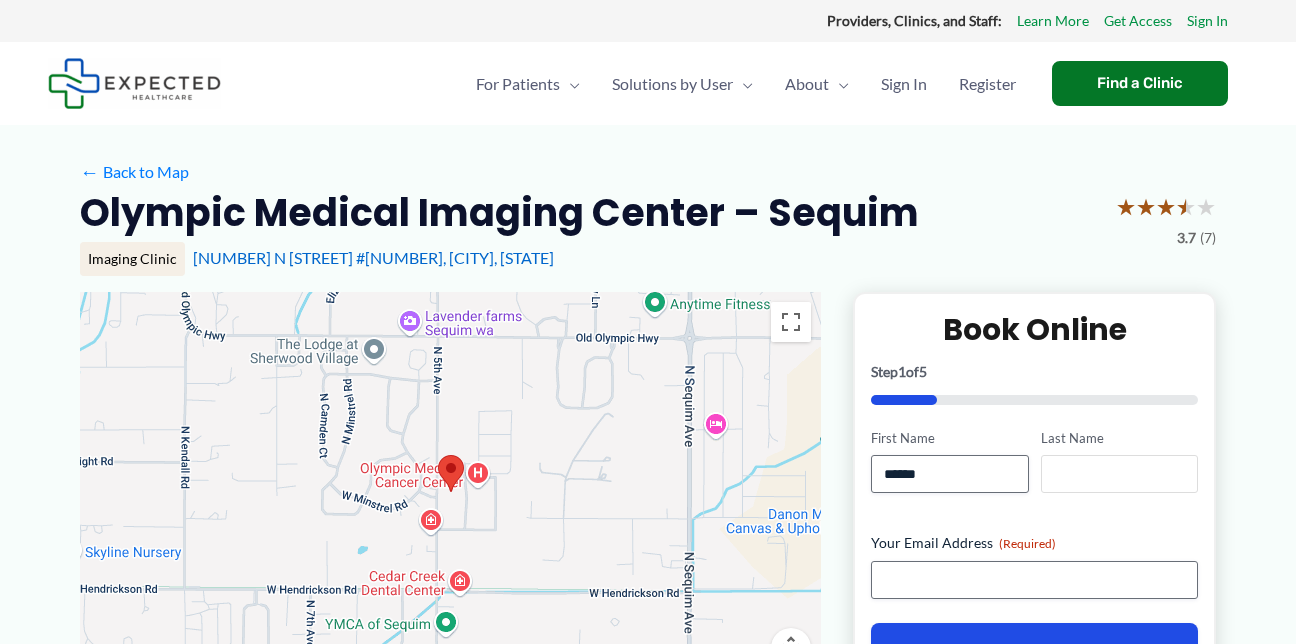 type on "*****" 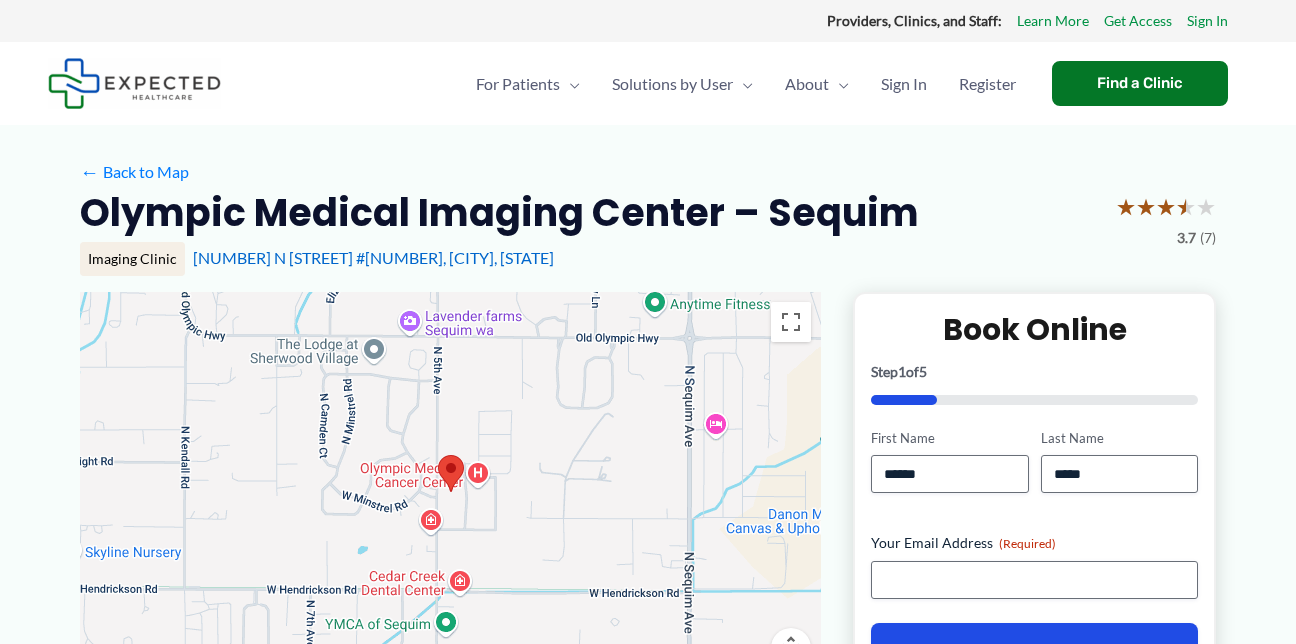 type on "**********" 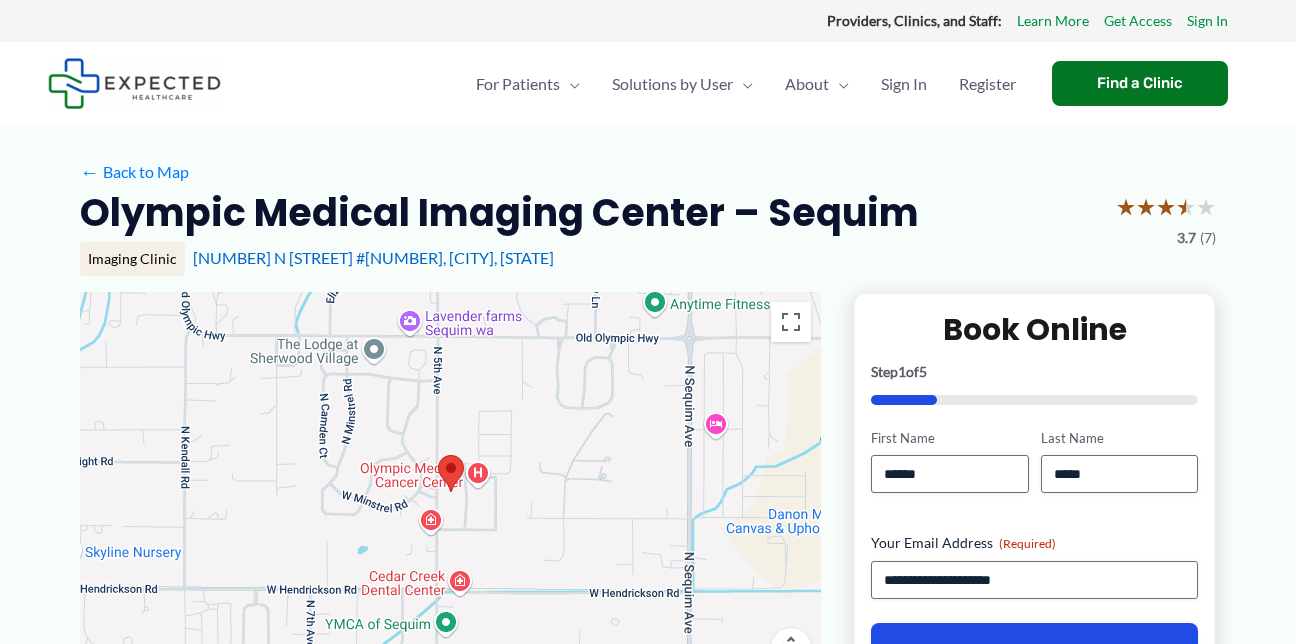 click on "**********" at bounding box center (1034, 514) 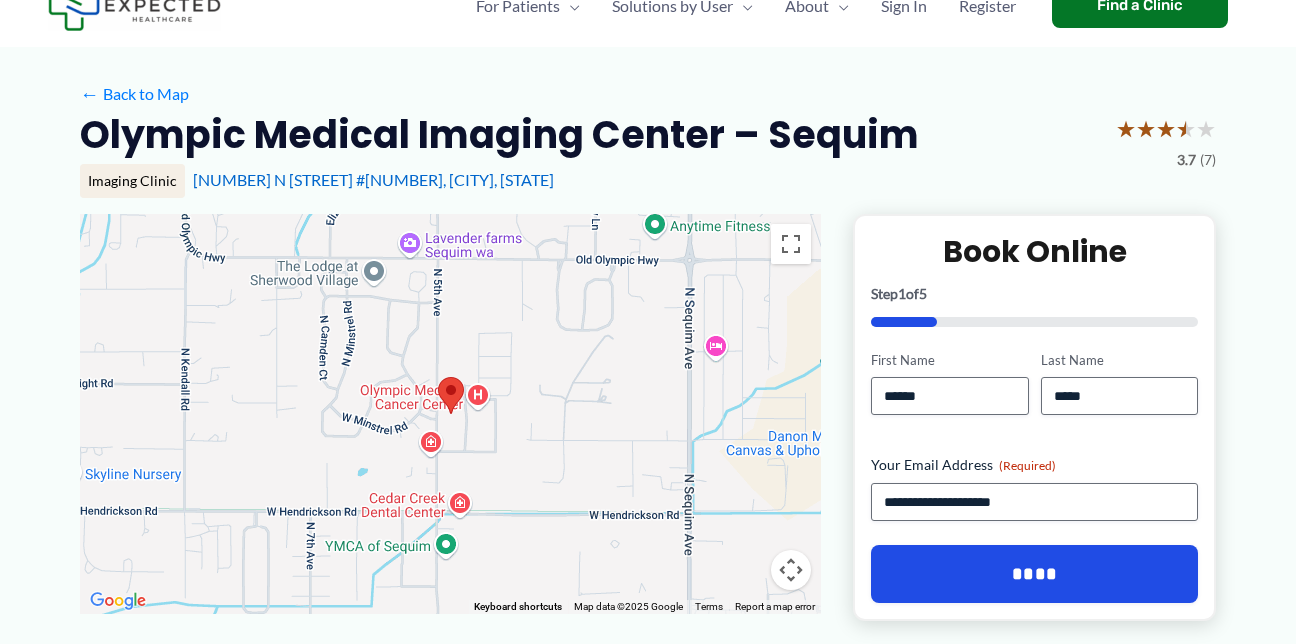 scroll, scrollTop: 80, scrollLeft: 0, axis: vertical 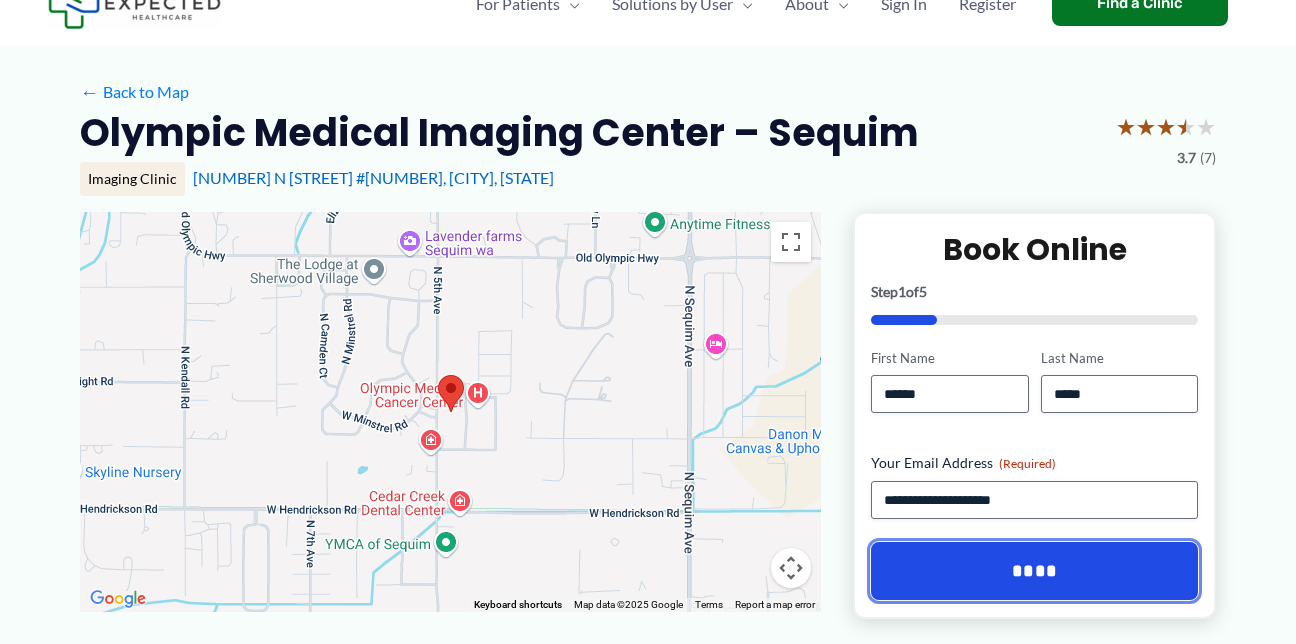 click on "****" at bounding box center (1034, 571) 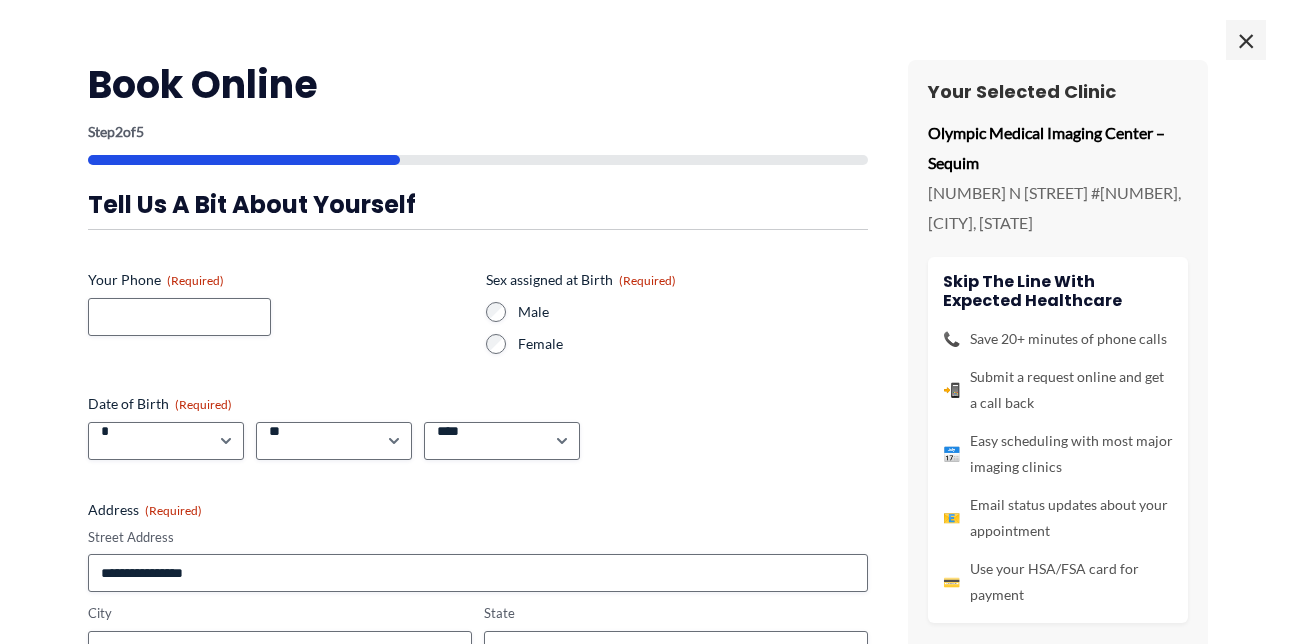 scroll, scrollTop: 0, scrollLeft: 0, axis: both 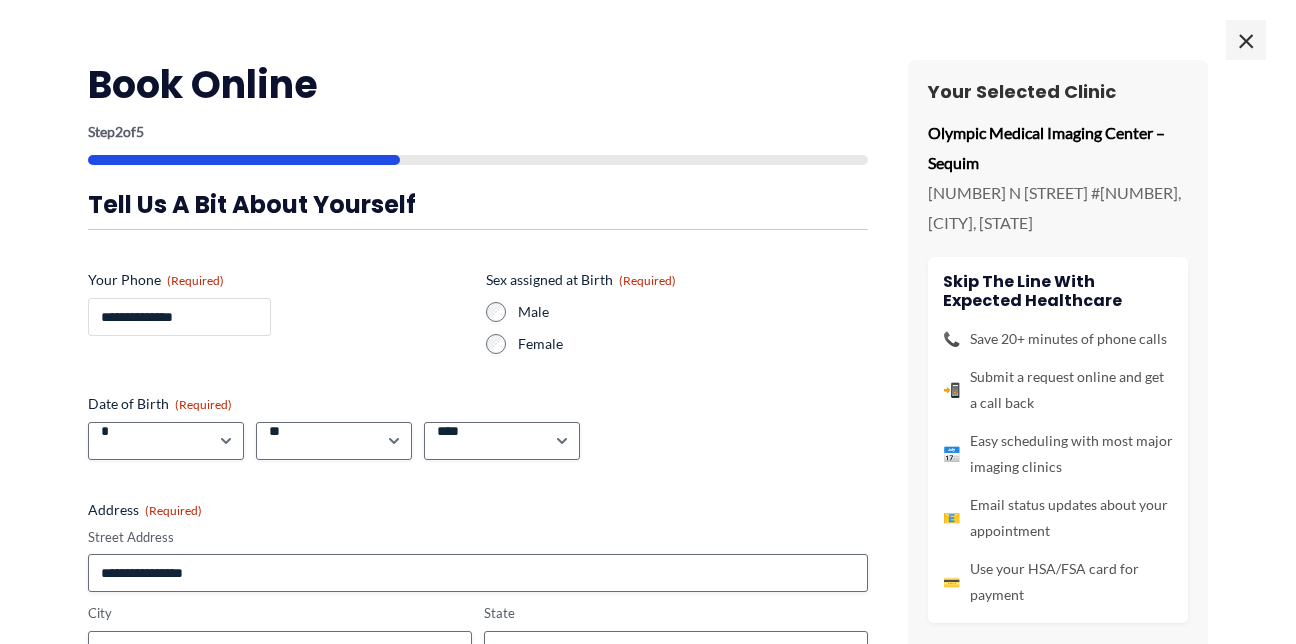 click on "**********" at bounding box center [179, 317] 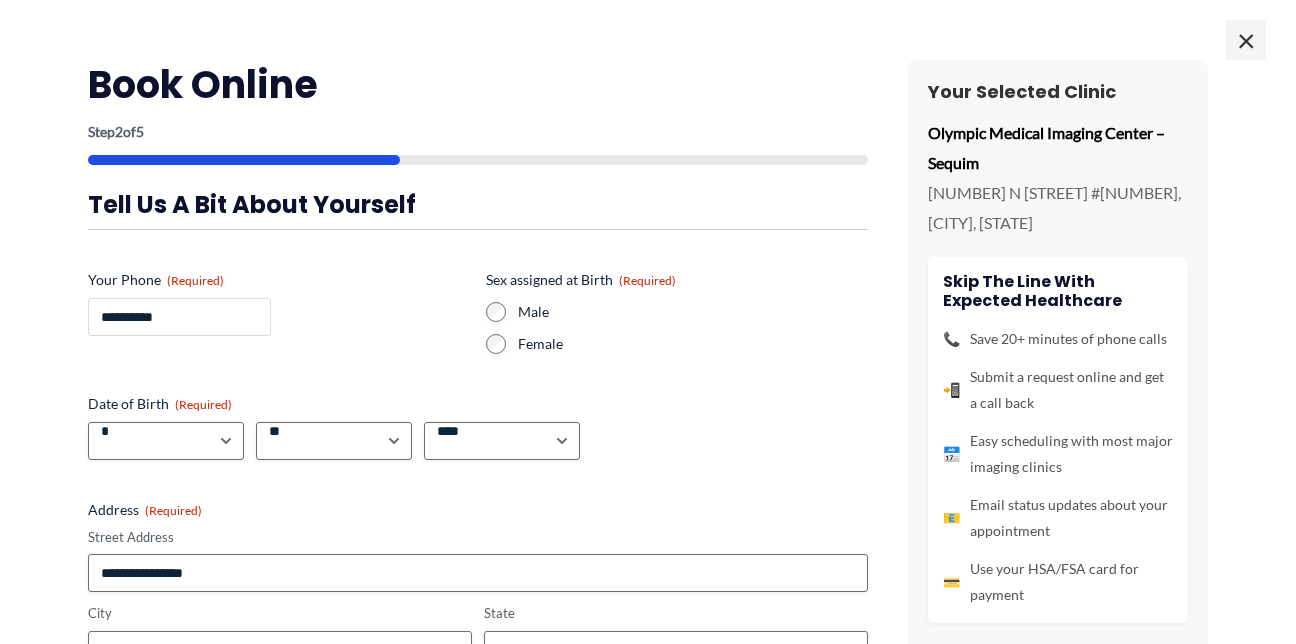 type on "**********" 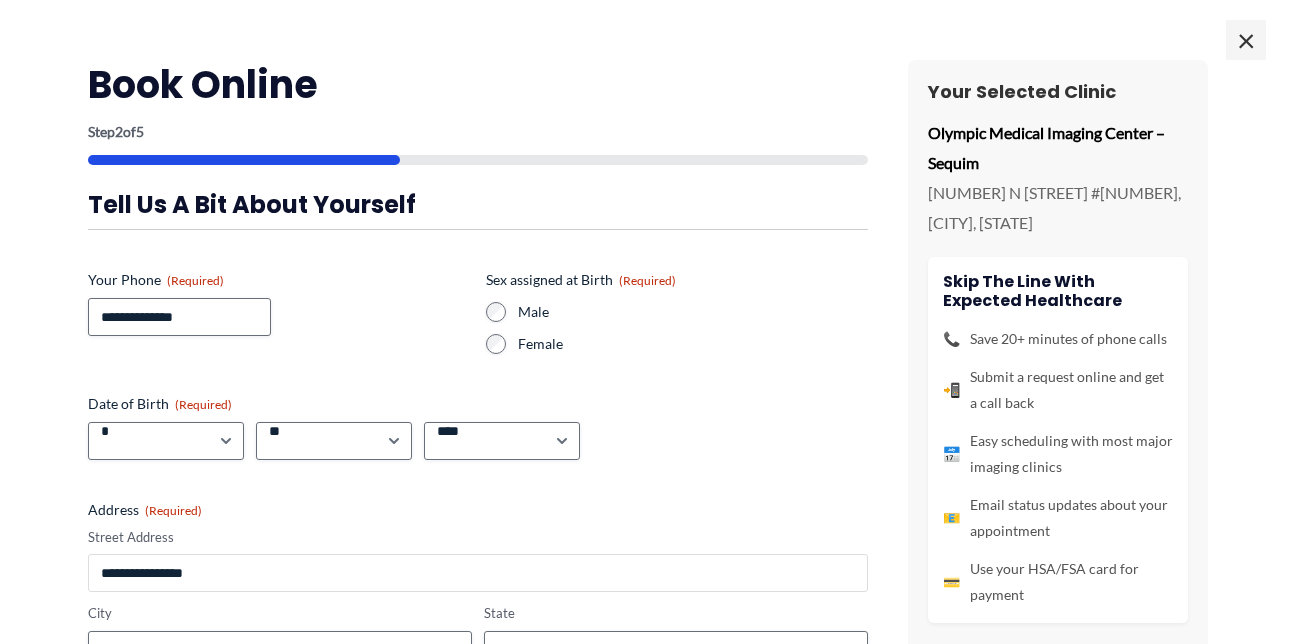 click on "Street Address" at bounding box center [478, 573] 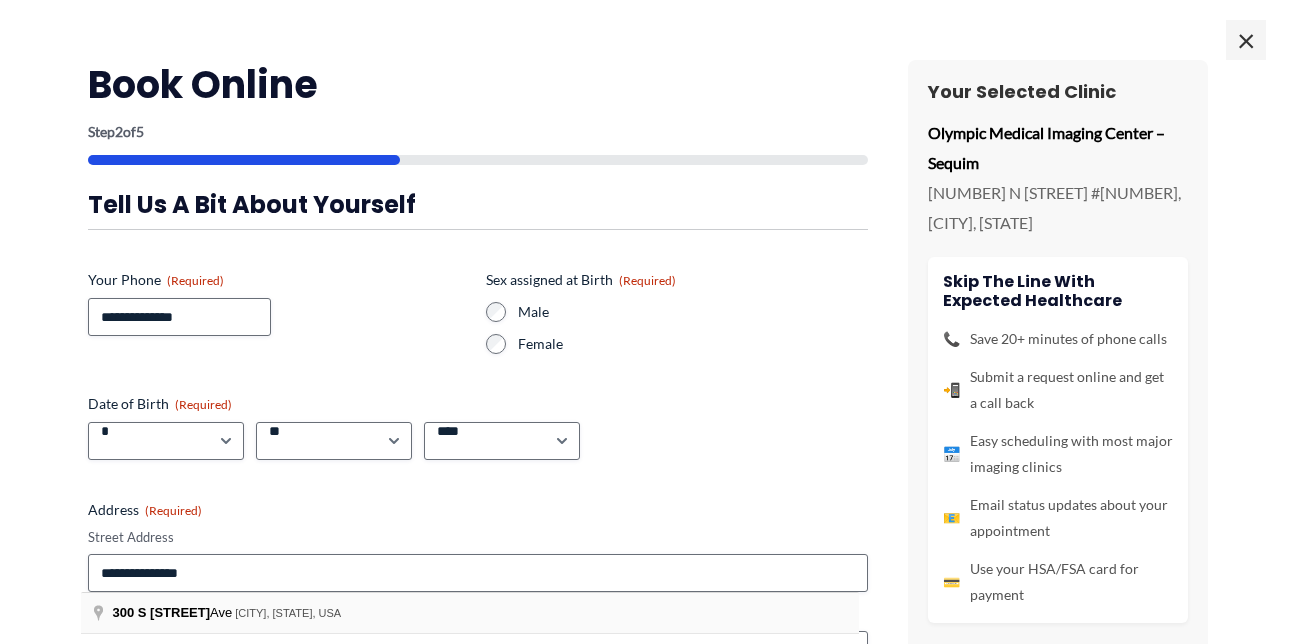 type on "**********" 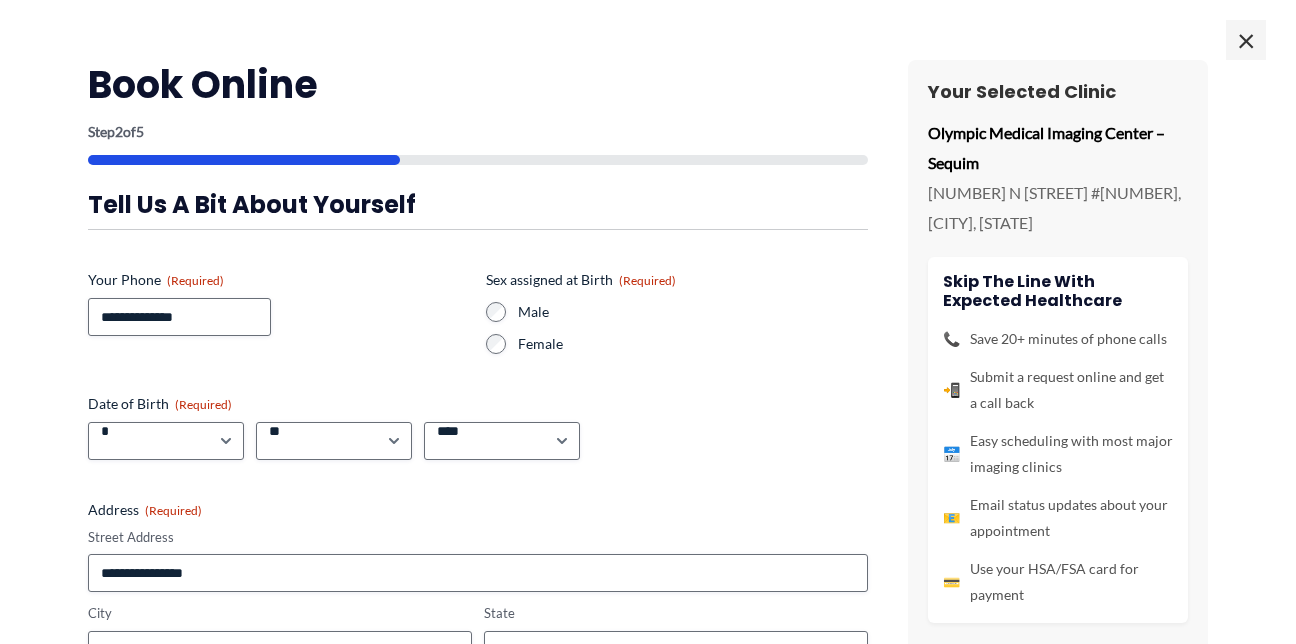 type on "**********" 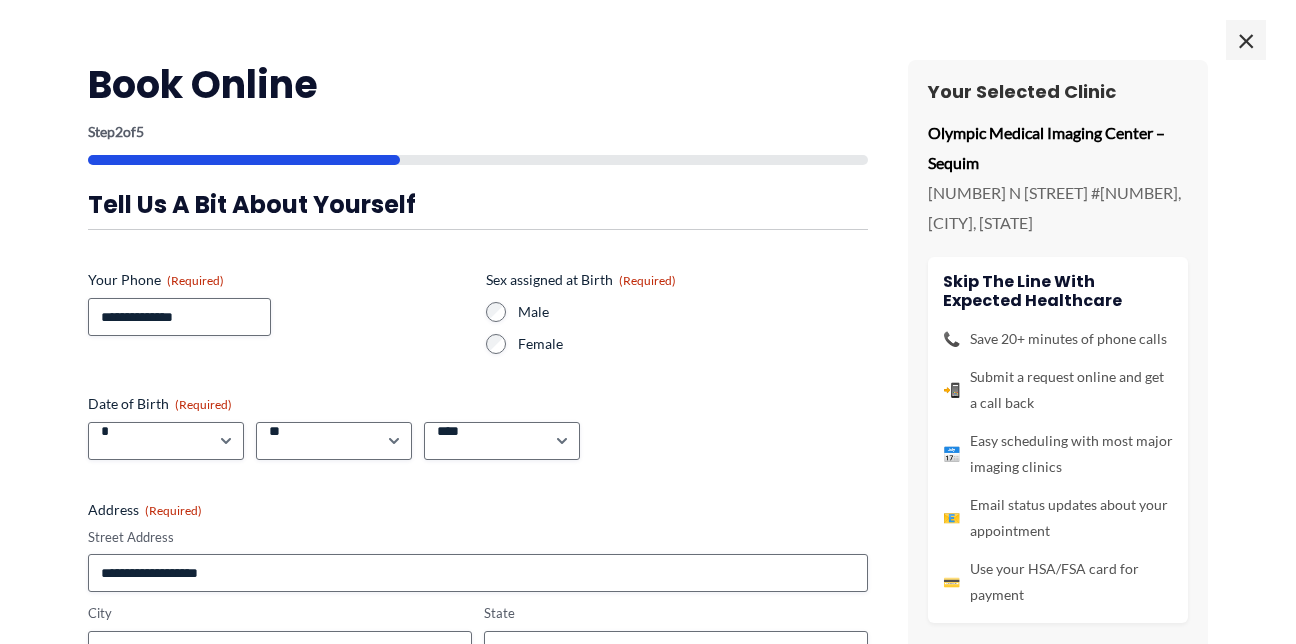 type on "******" 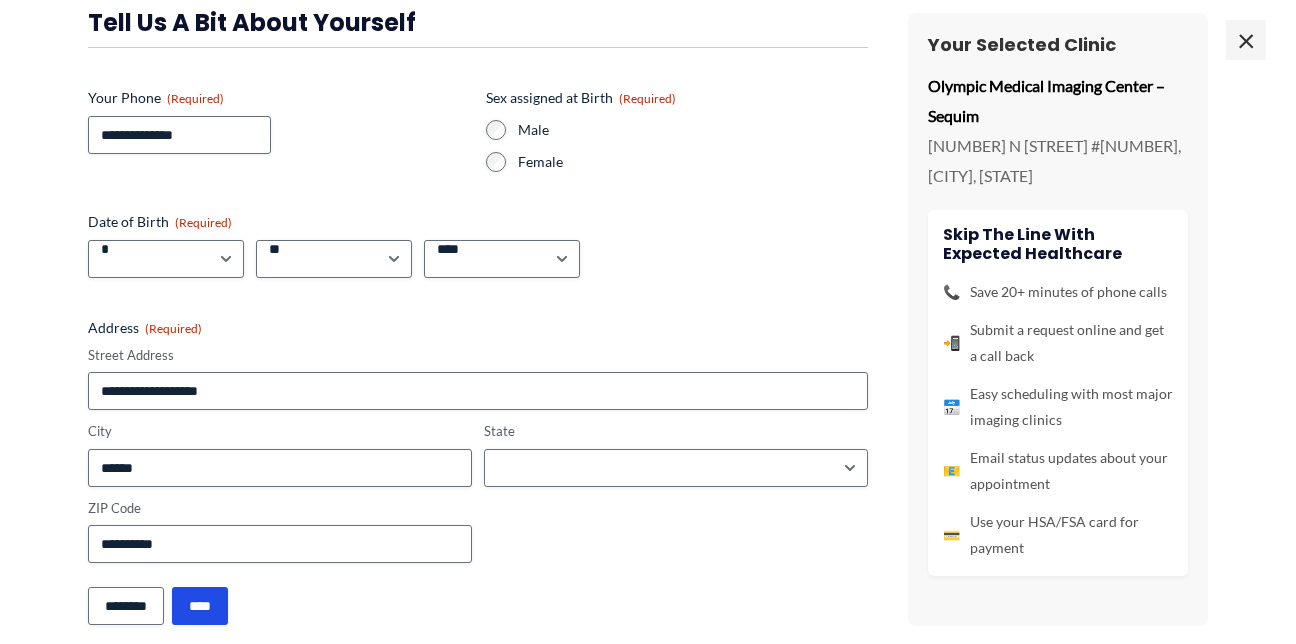 scroll, scrollTop: 200, scrollLeft: 0, axis: vertical 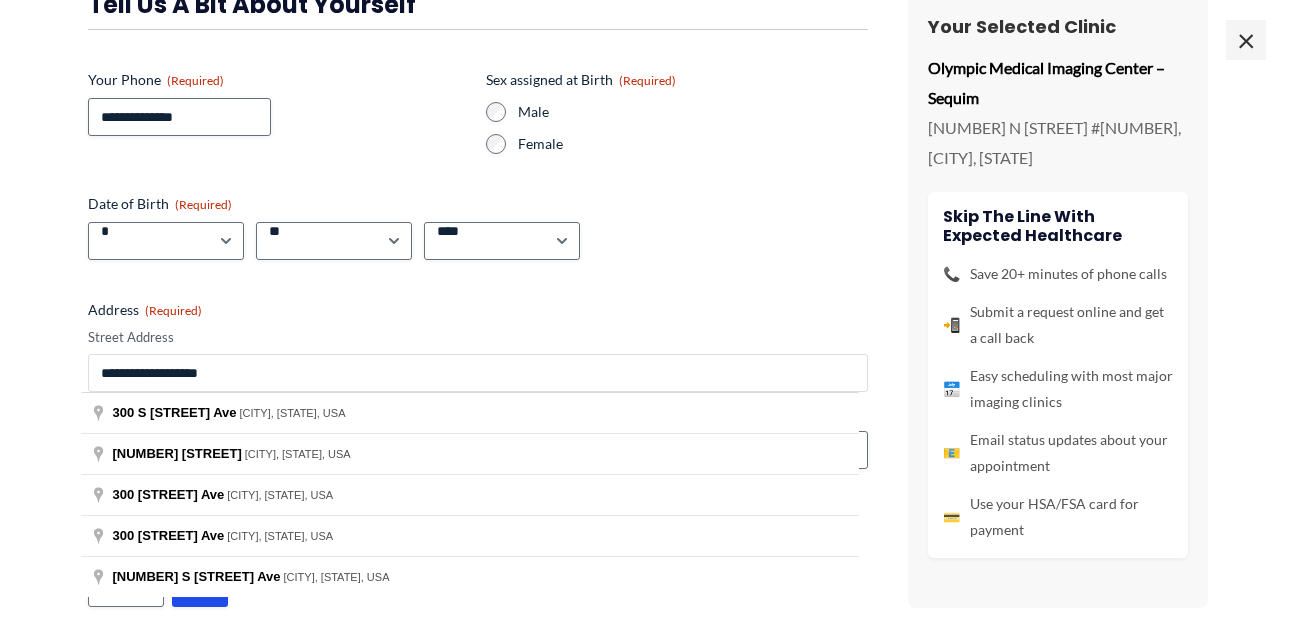 click on "**********" at bounding box center [478, 373] 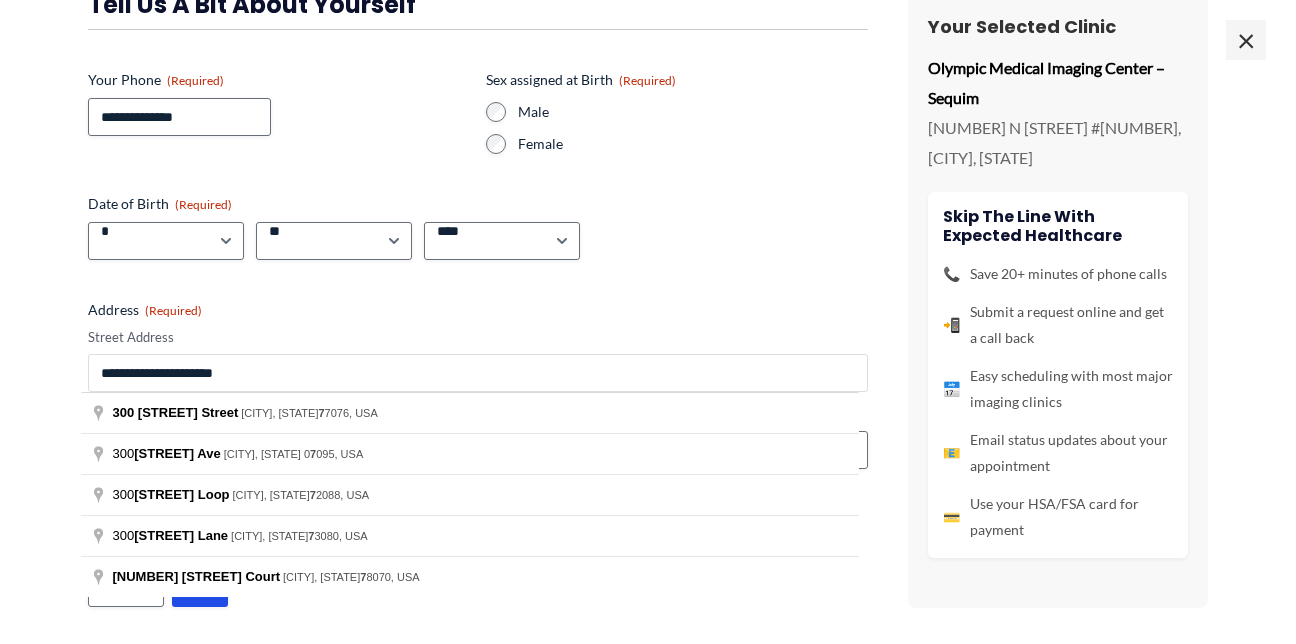 type on "**********" 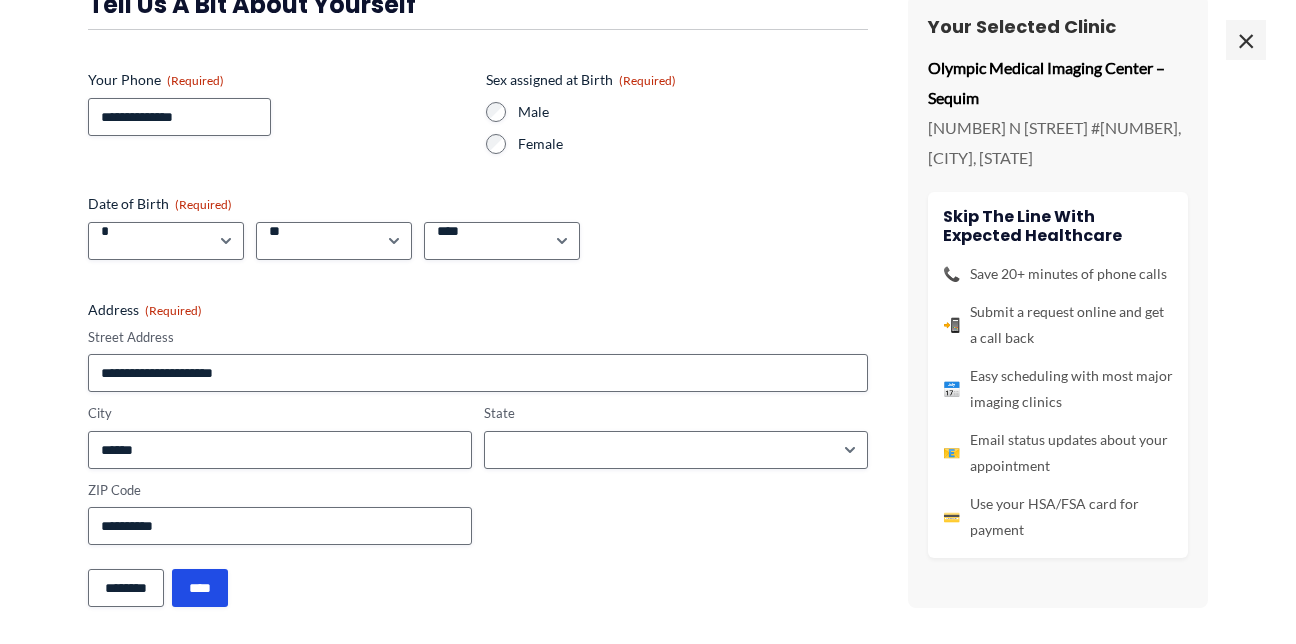 click on "**********" at bounding box center (648, 322) 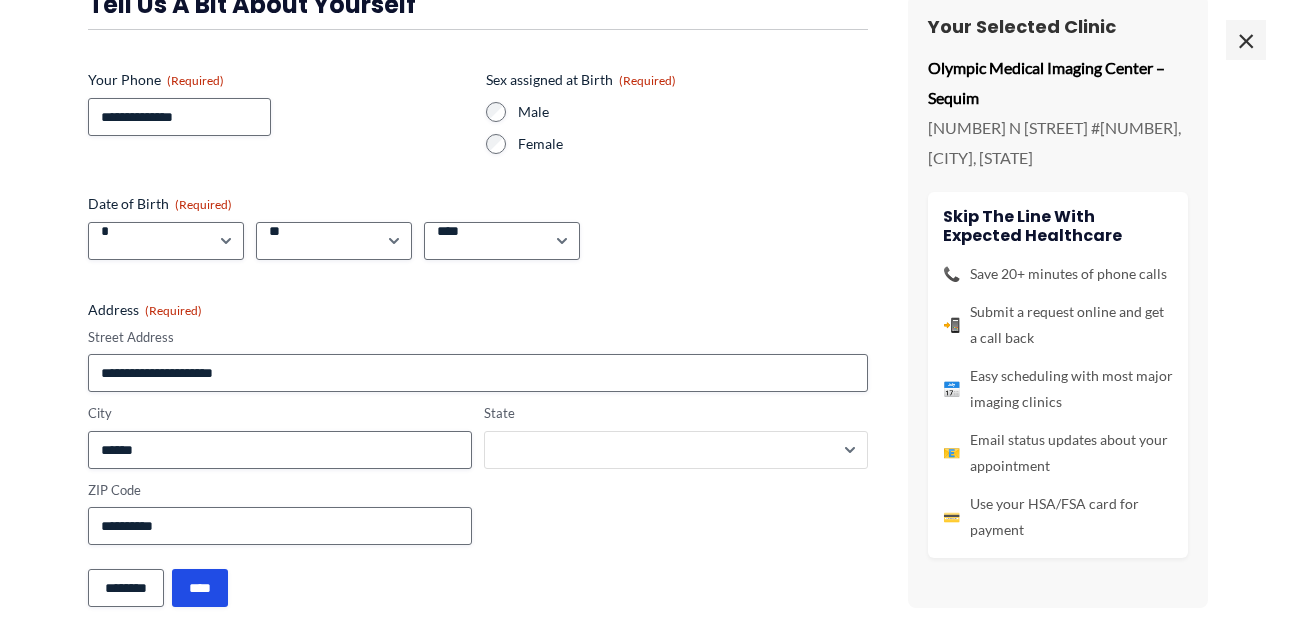 click on "**********" at bounding box center [676, 450] 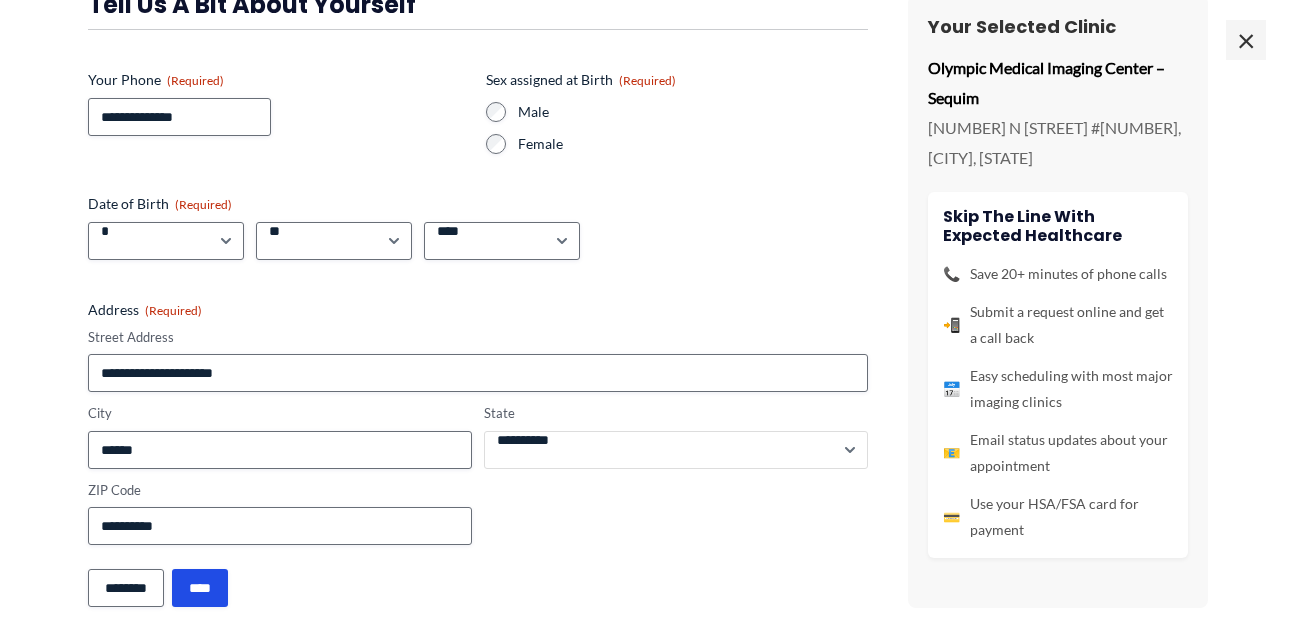 click on "**********" at bounding box center [676, 450] 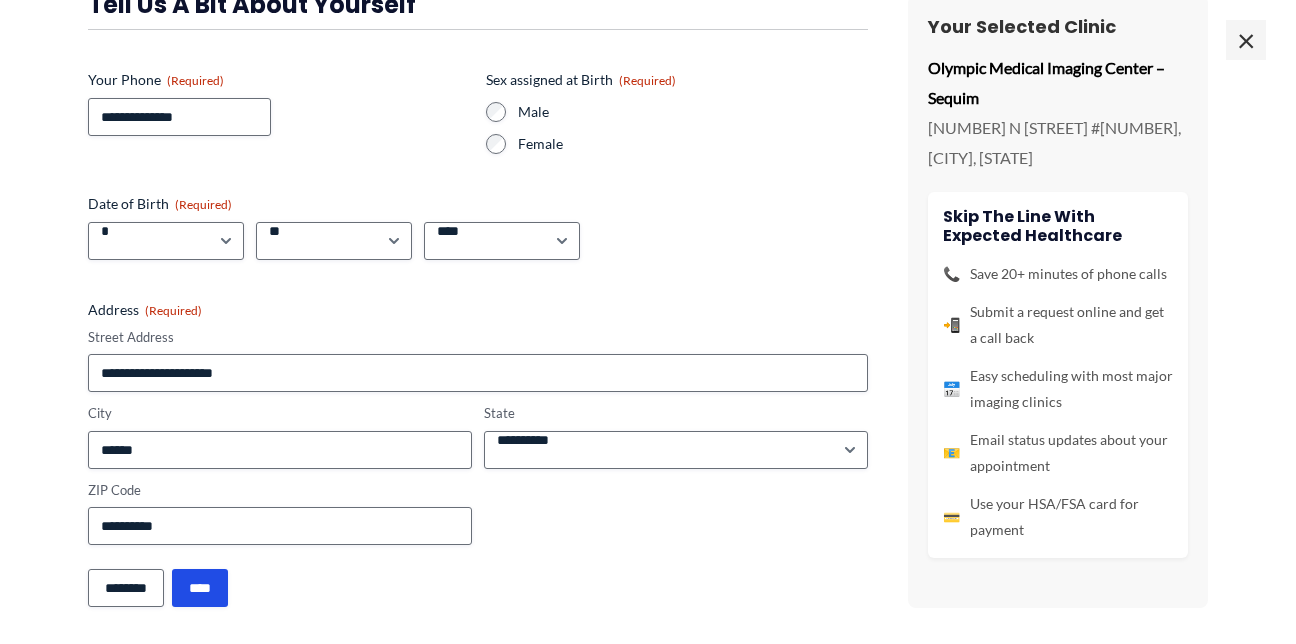 click on "**********" at bounding box center (478, 298) 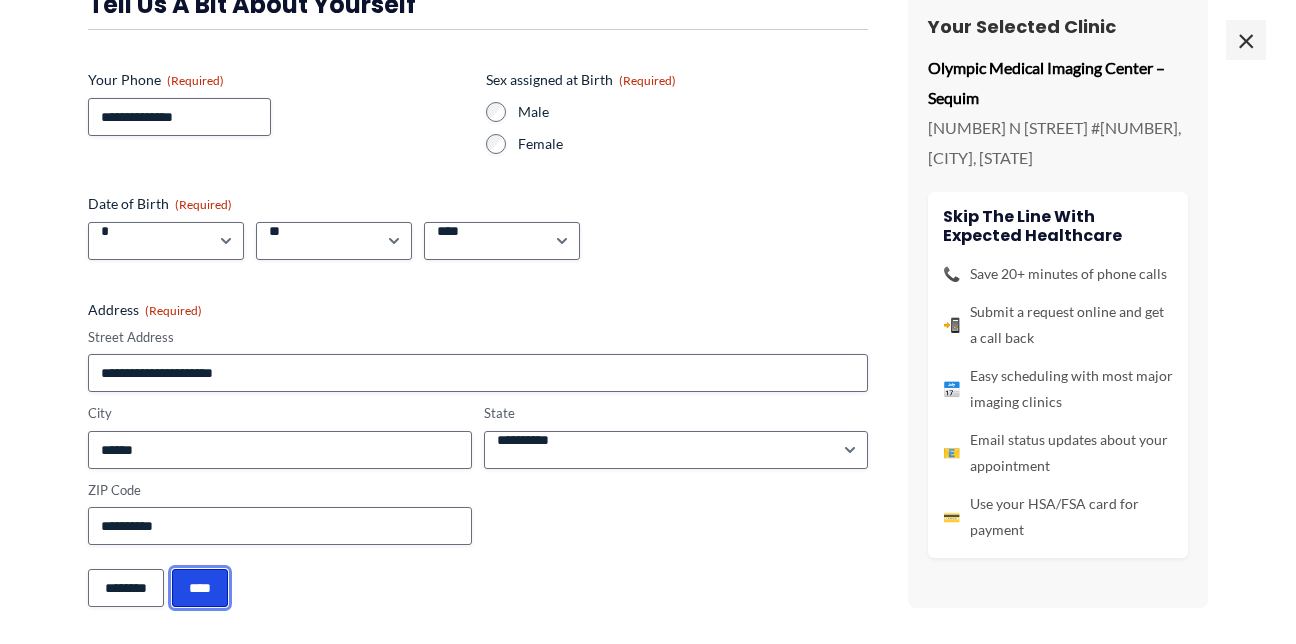 click on "****" at bounding box center (200, 588) 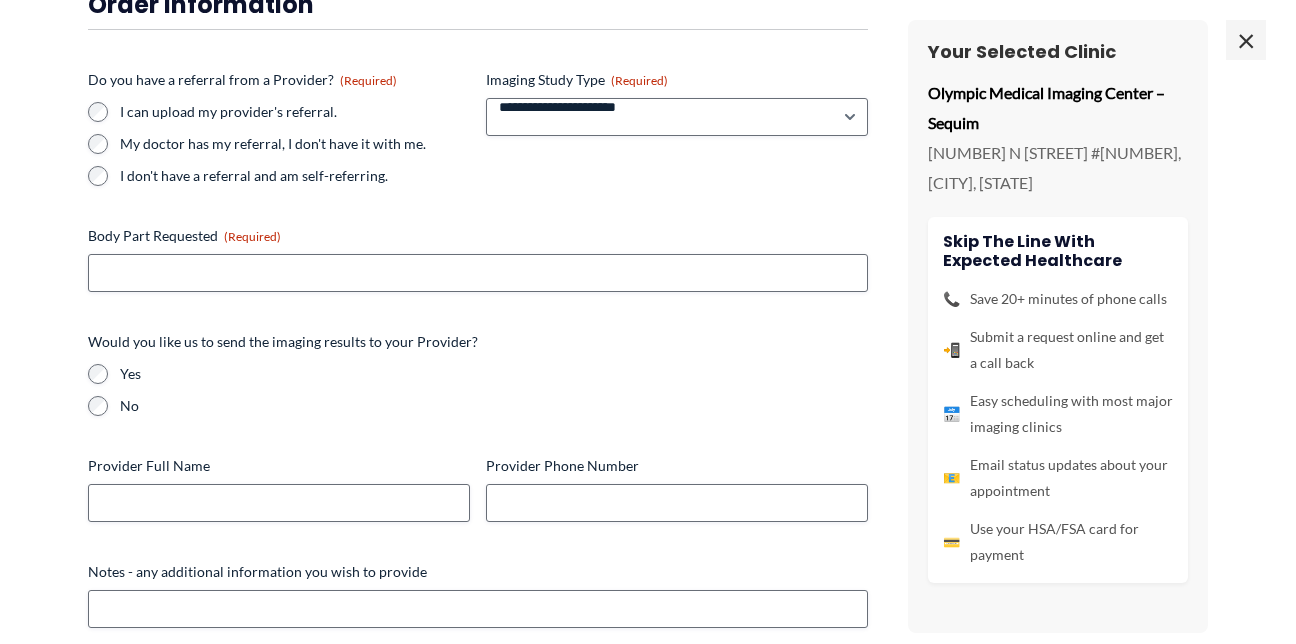 scroll, scrollTop: 0, scrollLeft: 0, axis: both 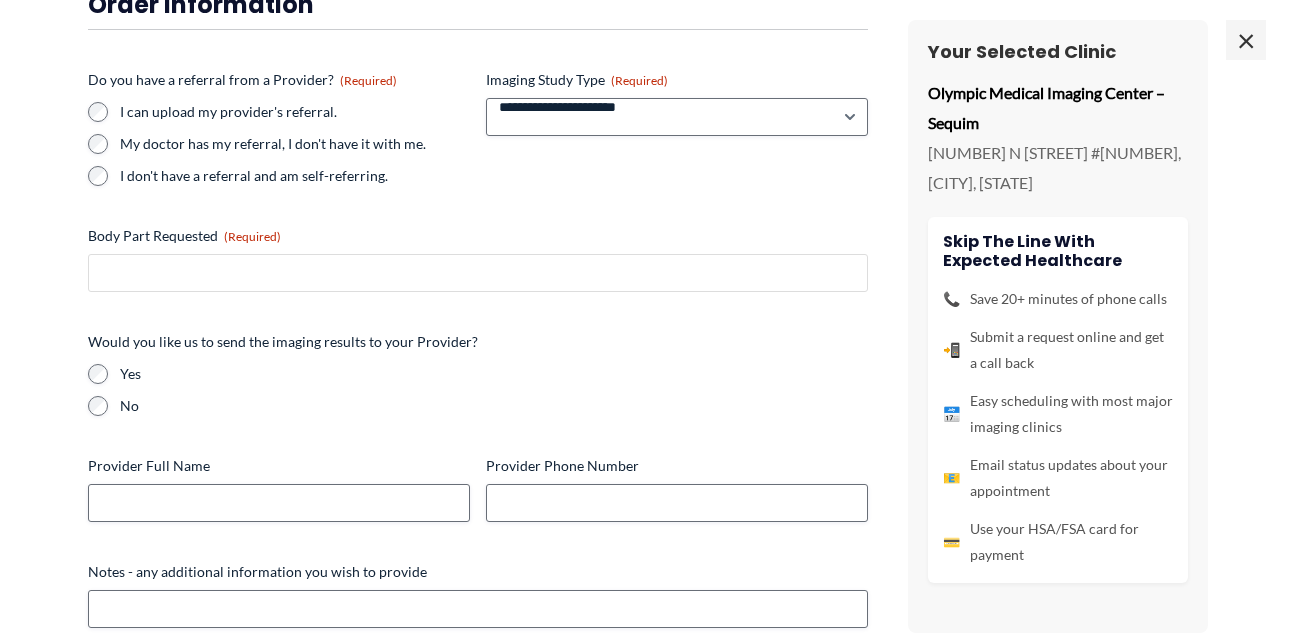 click on "Body Part Requested (Required)" at bounding box center [478, 273] 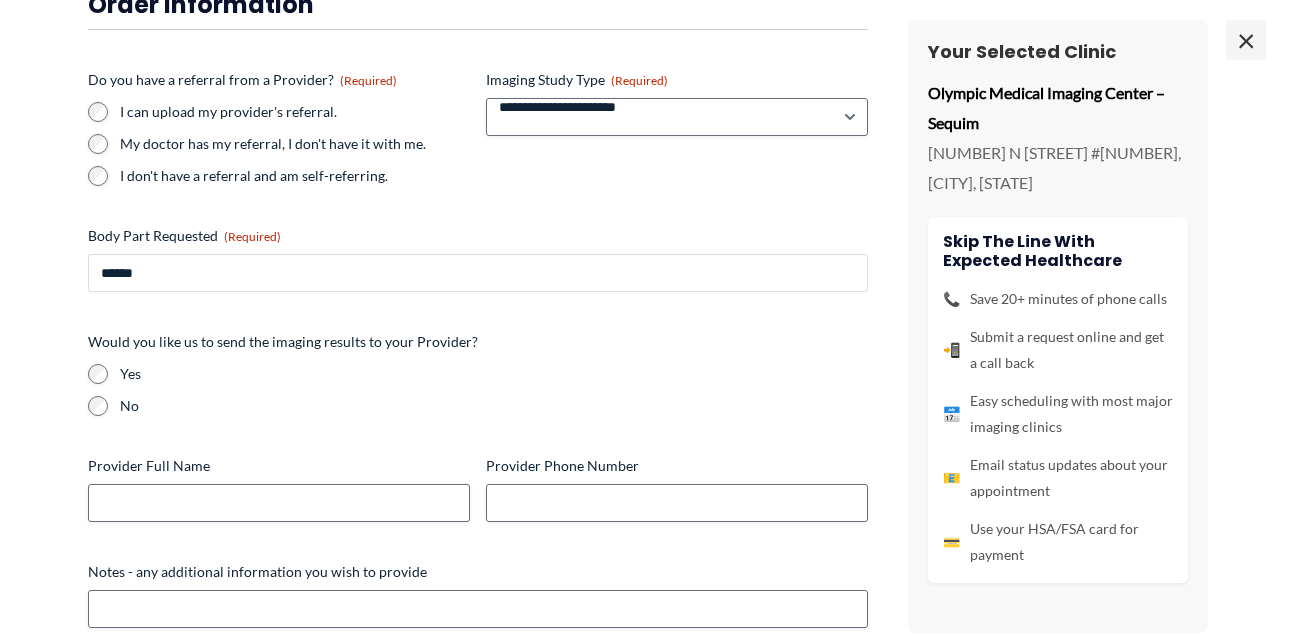 type on "******" 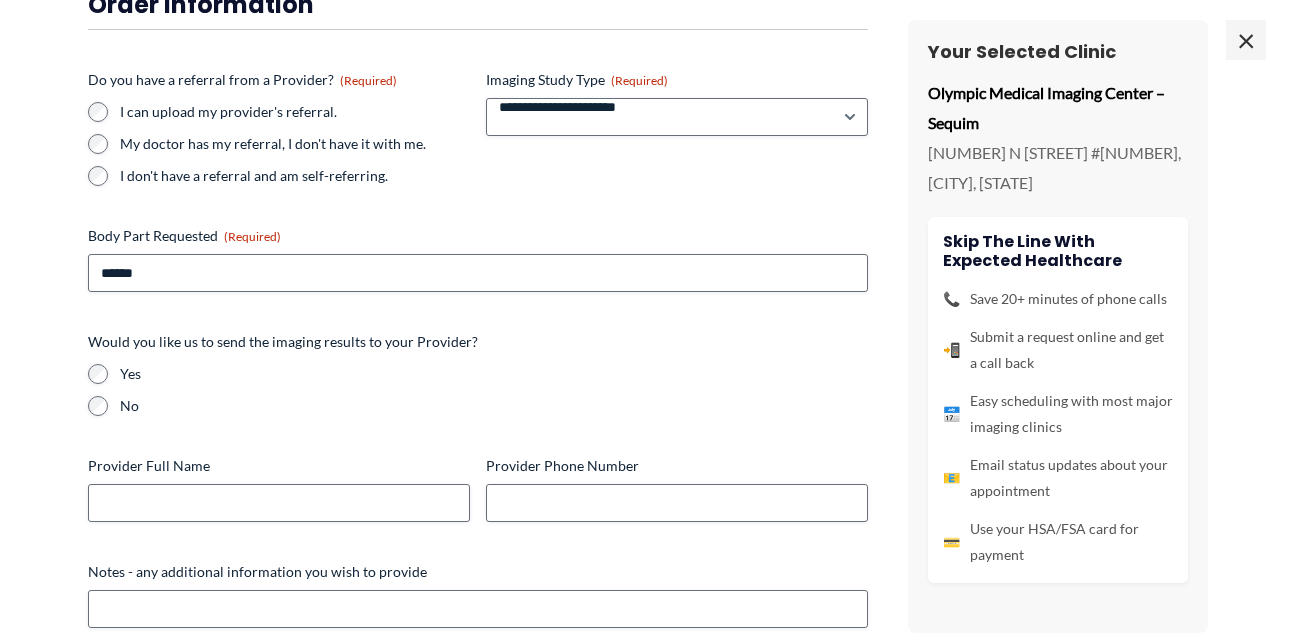 click on "**********" at bounding box center [648, 265] 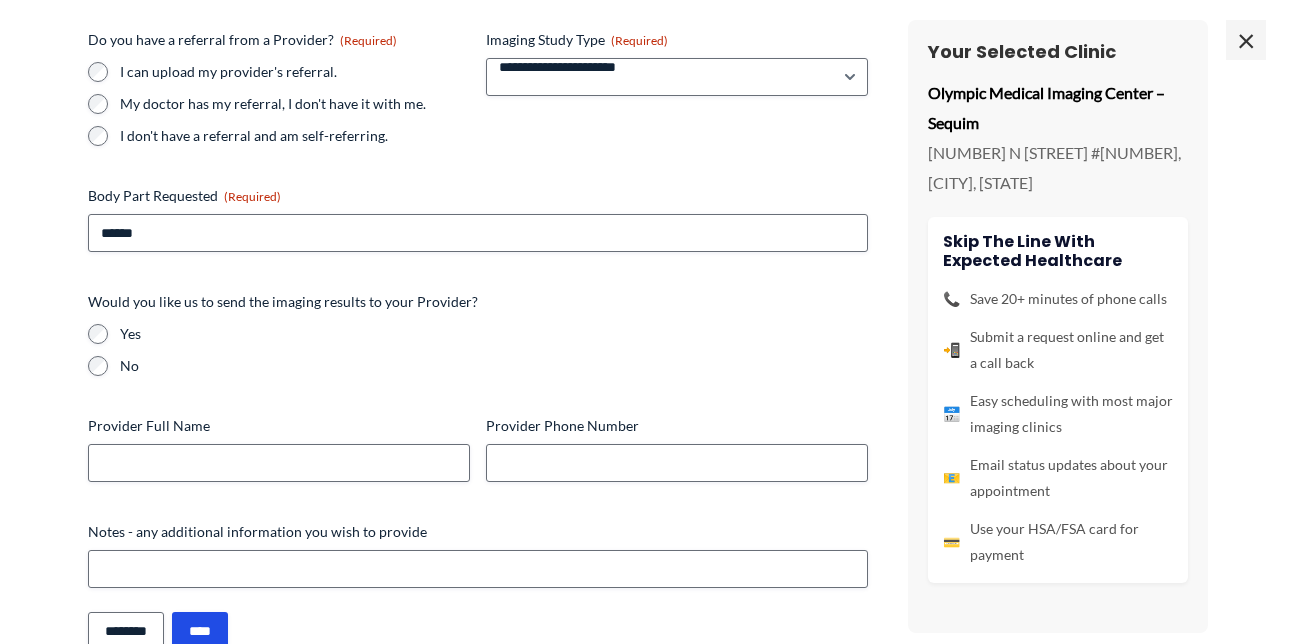 scroll, scrollTop: 53, scrollLeft: 0, axis: vertical 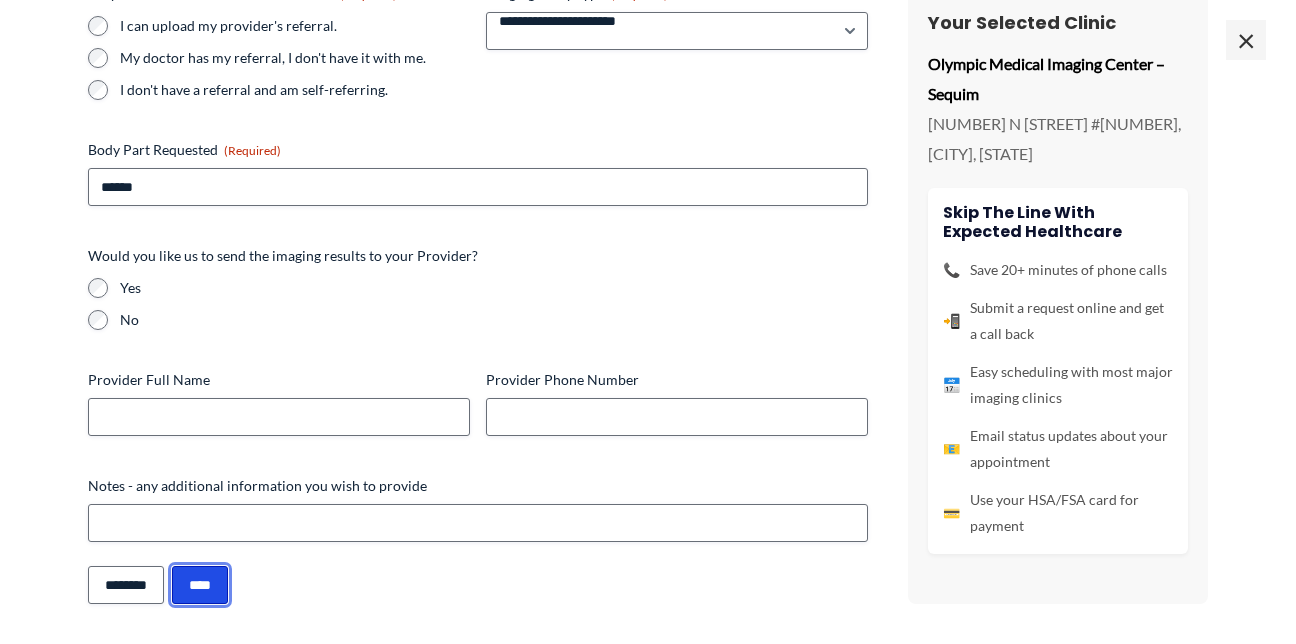 click on "****" at bounding box center [200, 585] 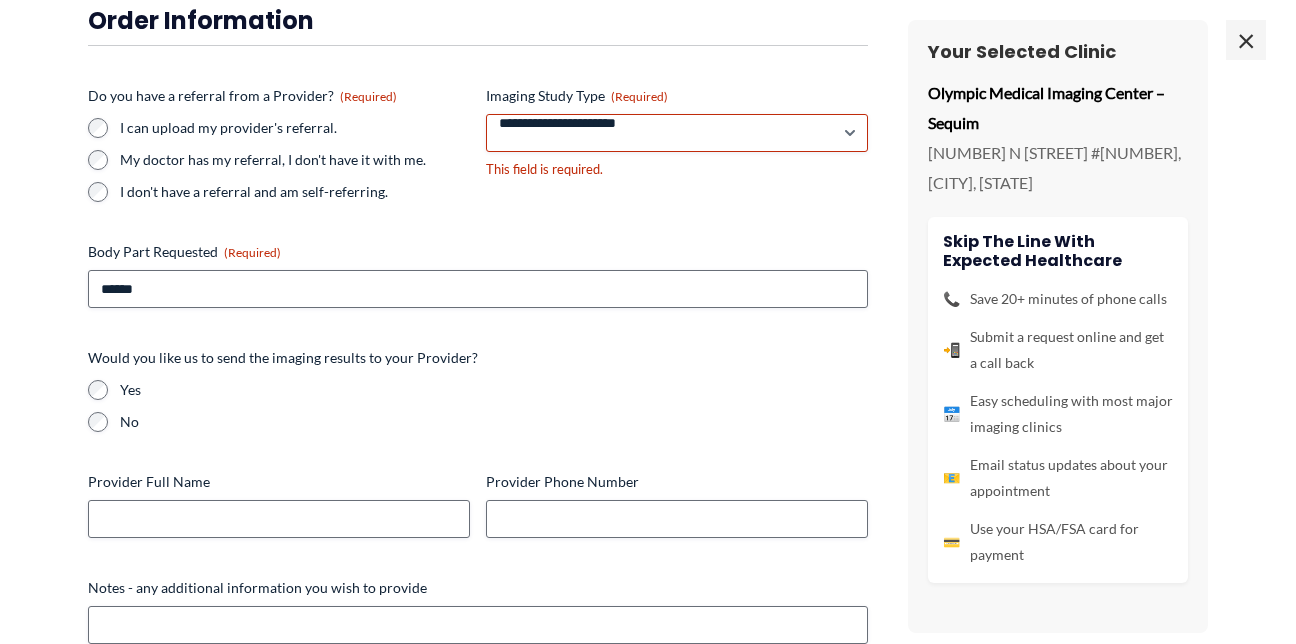 scroll, scrollTop: 40, scrollLeft: 0, axis: vertical 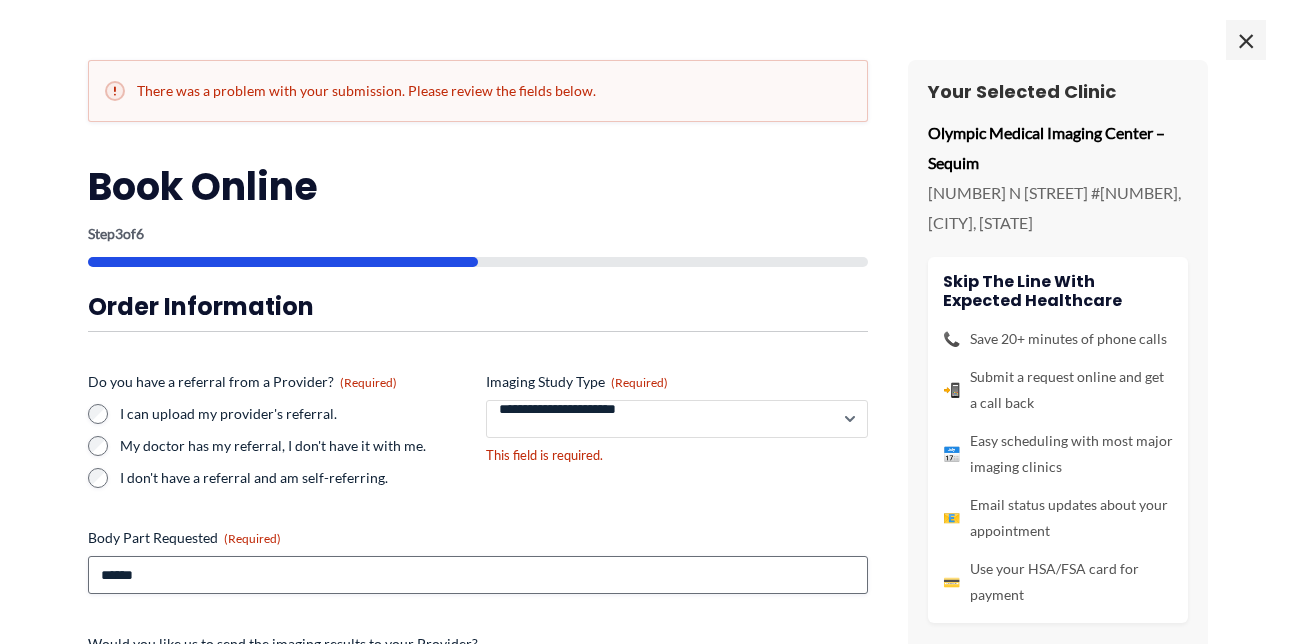 click on "**********" at bounding box center (677, 419) 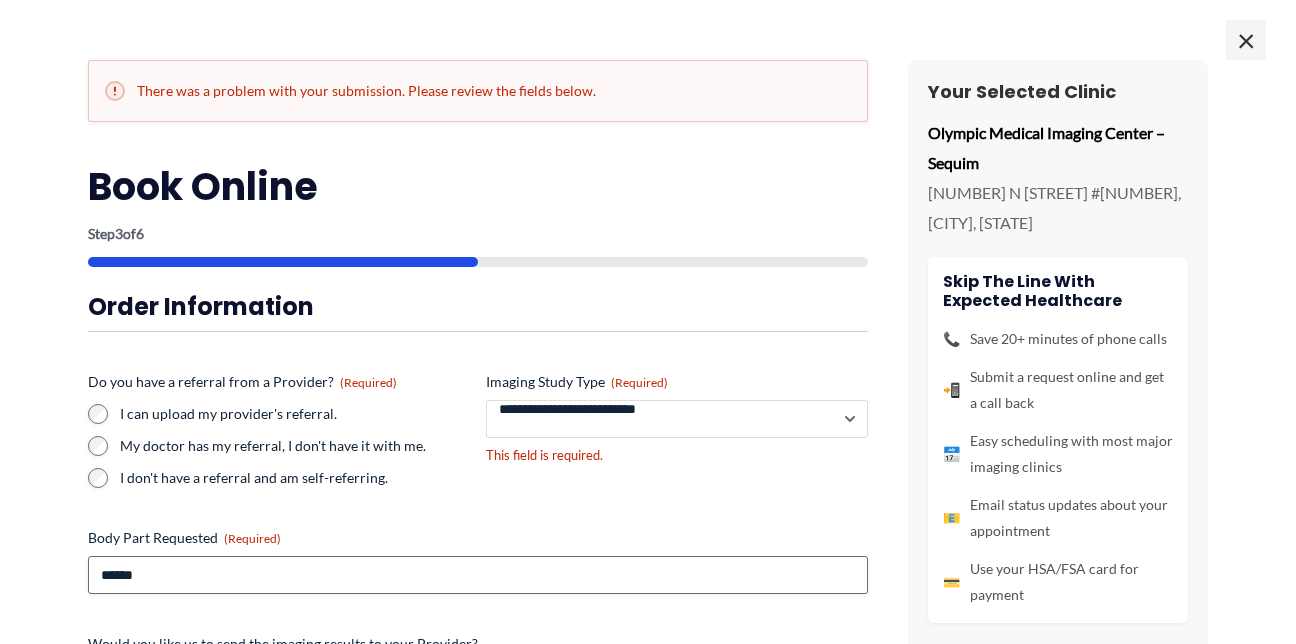 click on "**********" at bounding box center (677, 419) 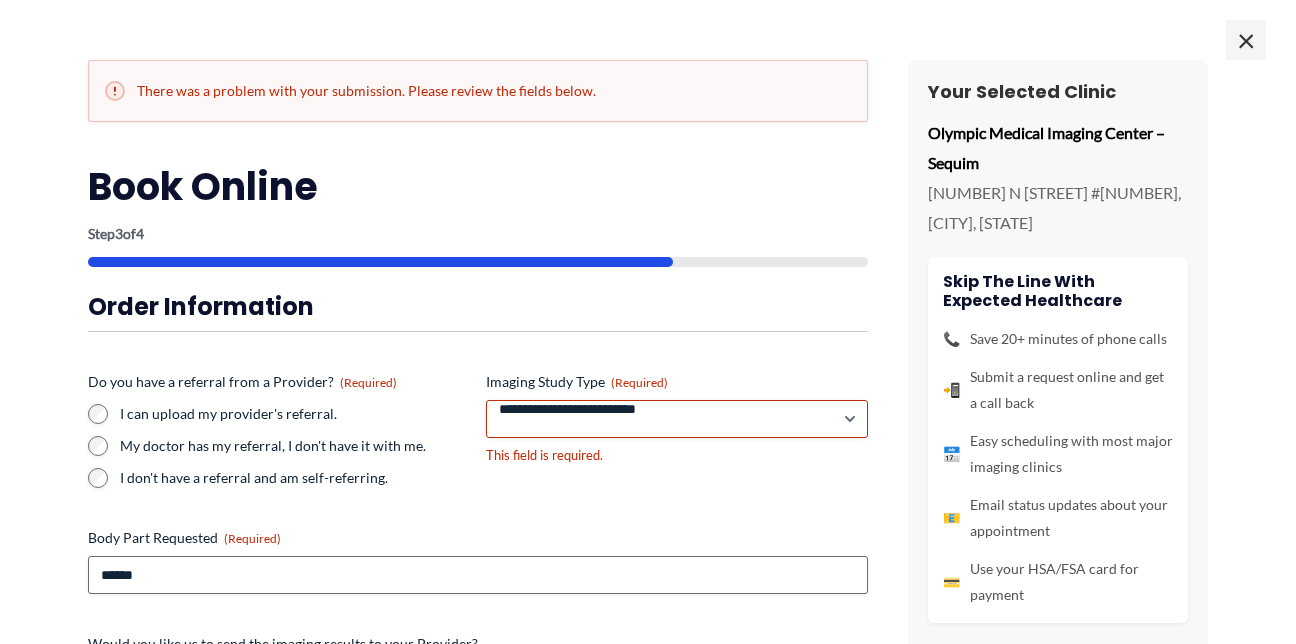 click on "**********" at bounding box center [648, 516] 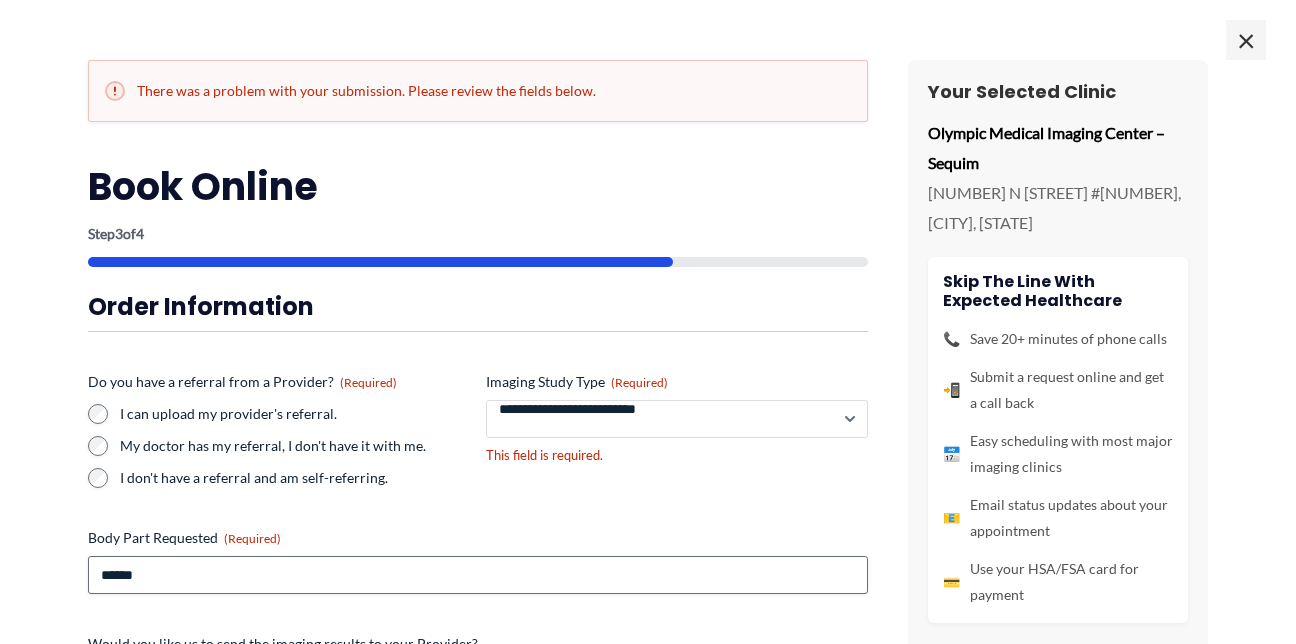 click on "**********" at bounding box center (677, 419) 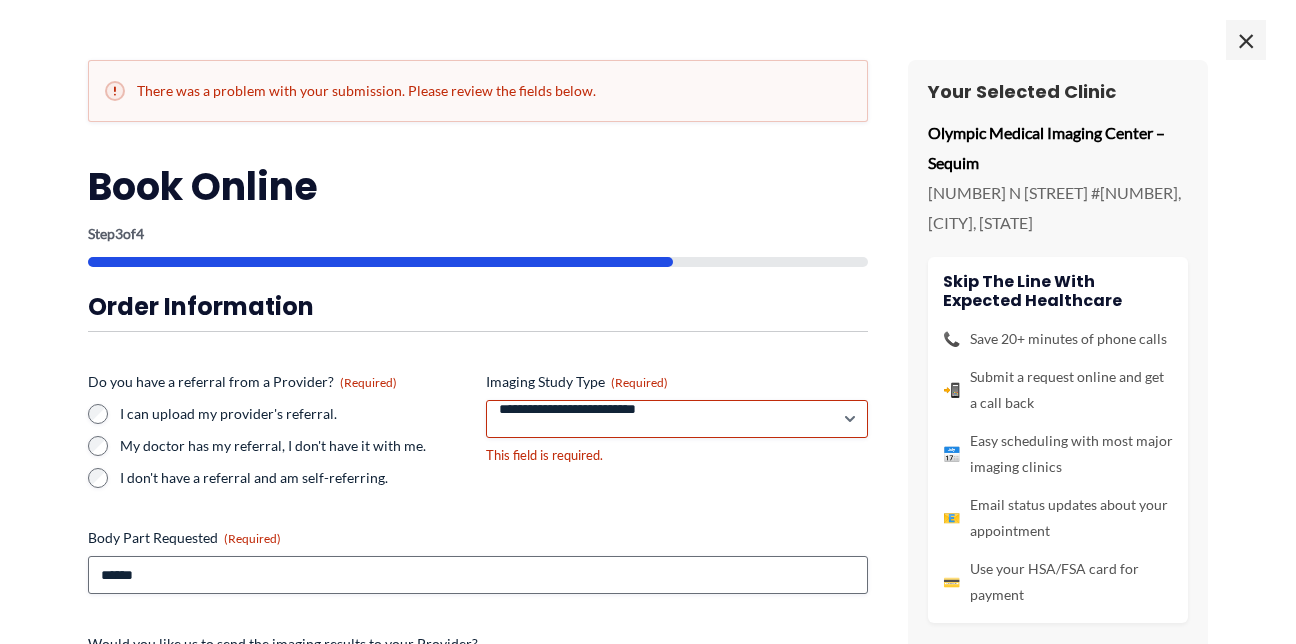 click on "**********" at bounding box center [478, 610] 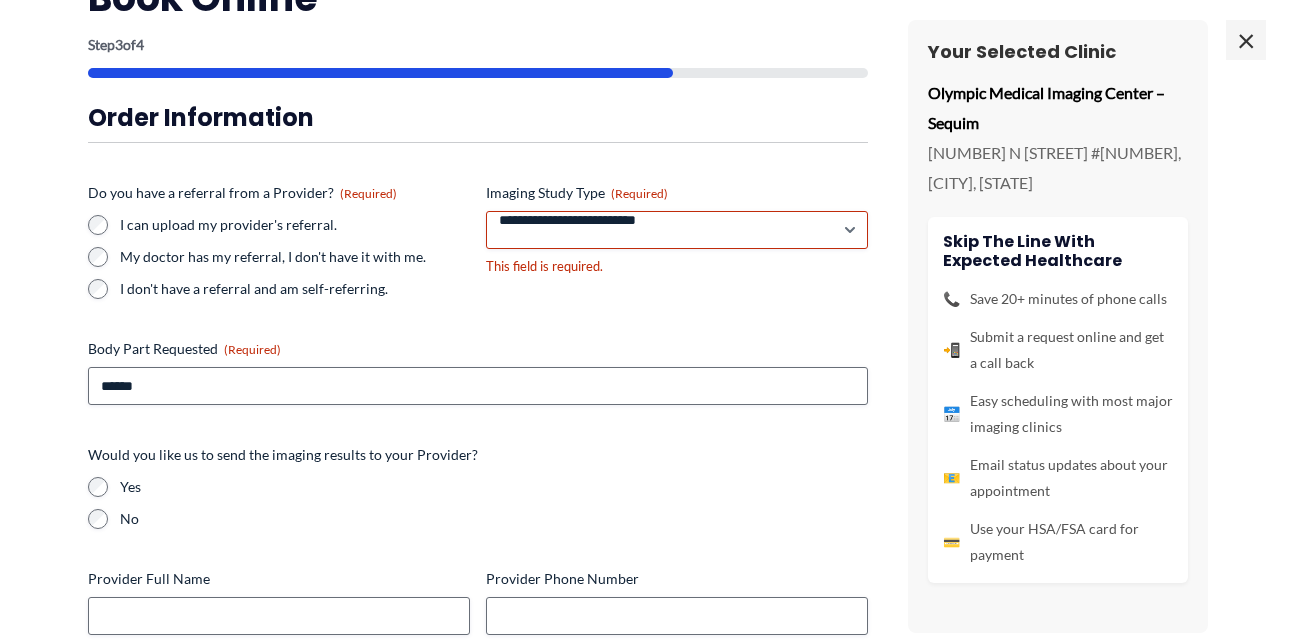 scroll, scrollTop: 355, scrollLeft: 0, axis: vertical 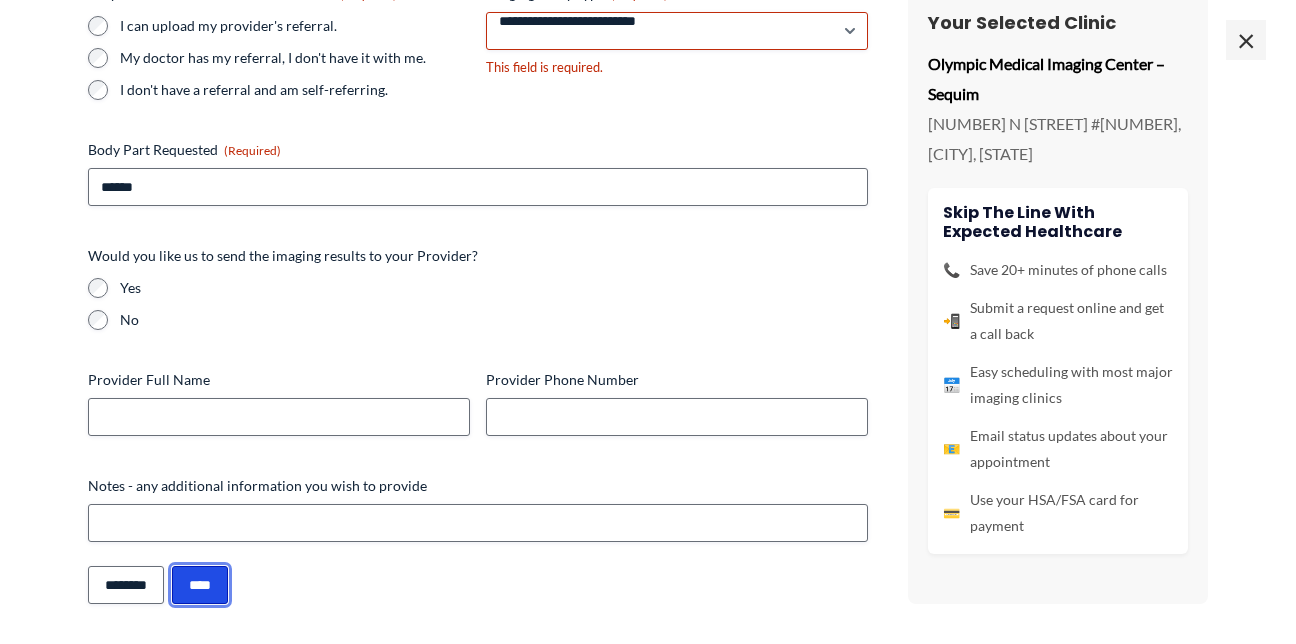 click on "****" at bounding box center (200, 585) 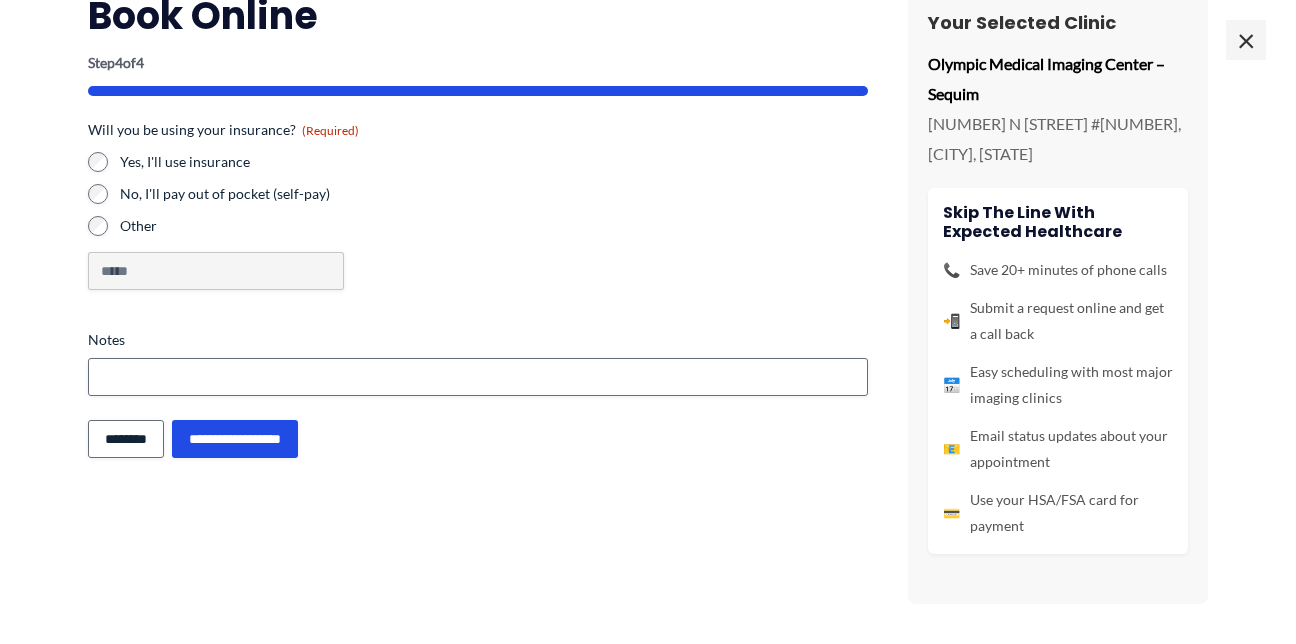 scroll, scrollTop: 72, scrollLeft: 0, axis: vertical 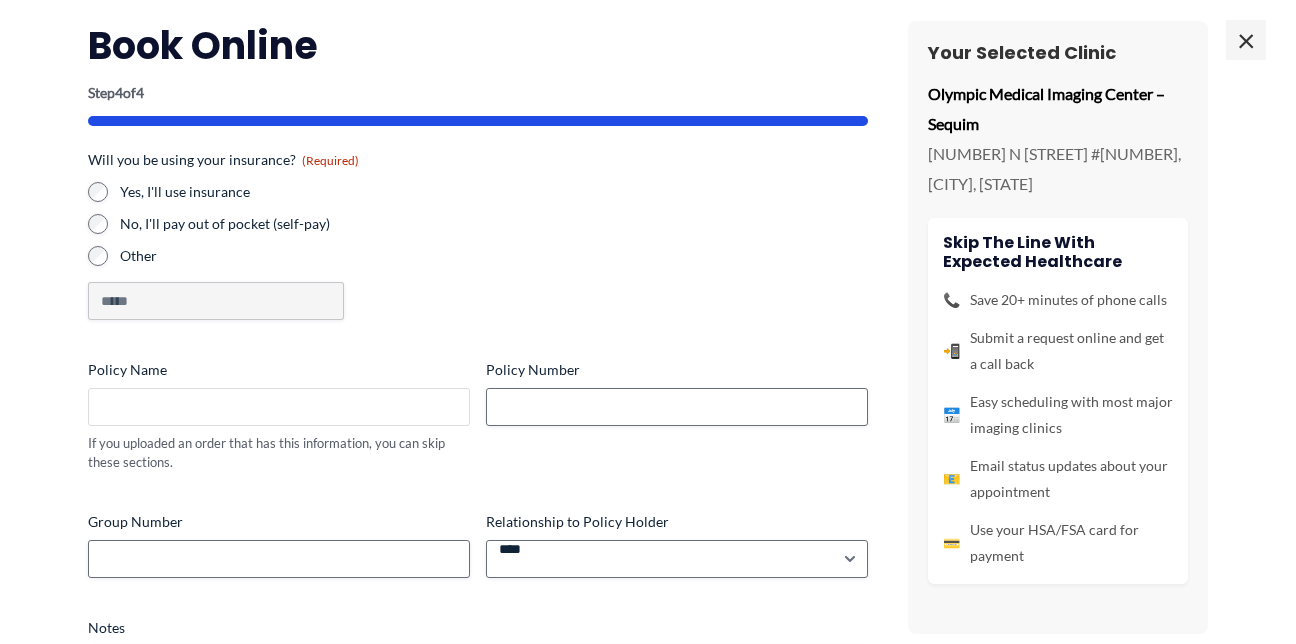 click on "Policy Name" at bounding box center (279, 407) 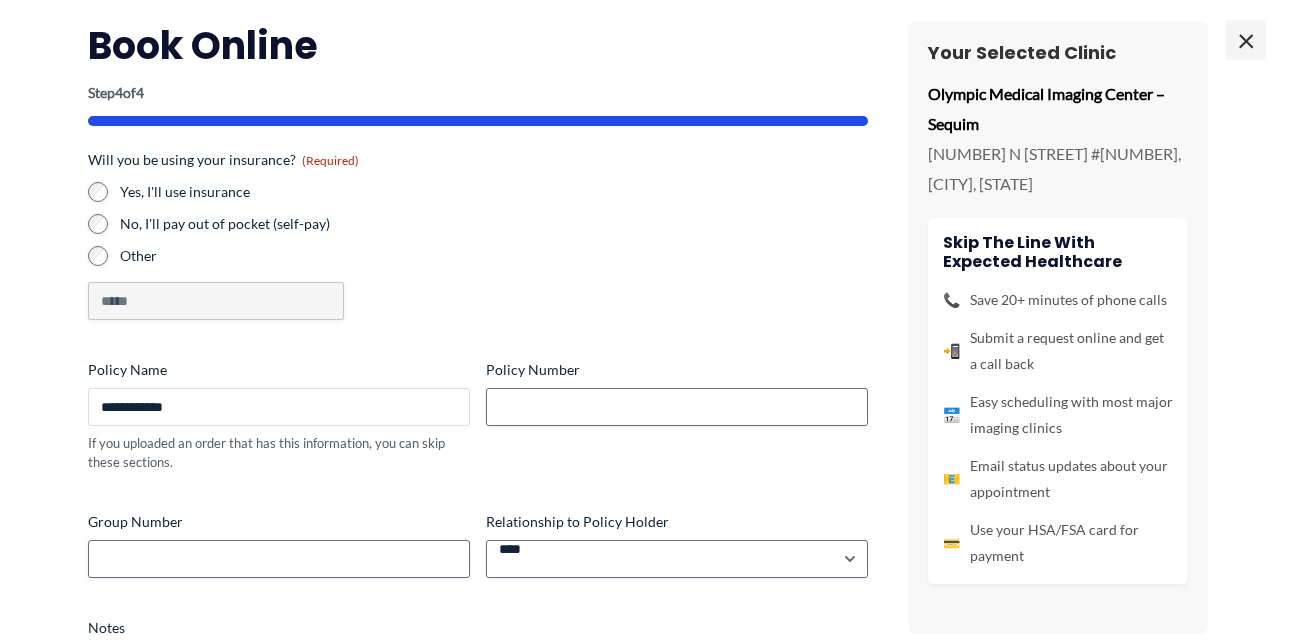 type on "**********" 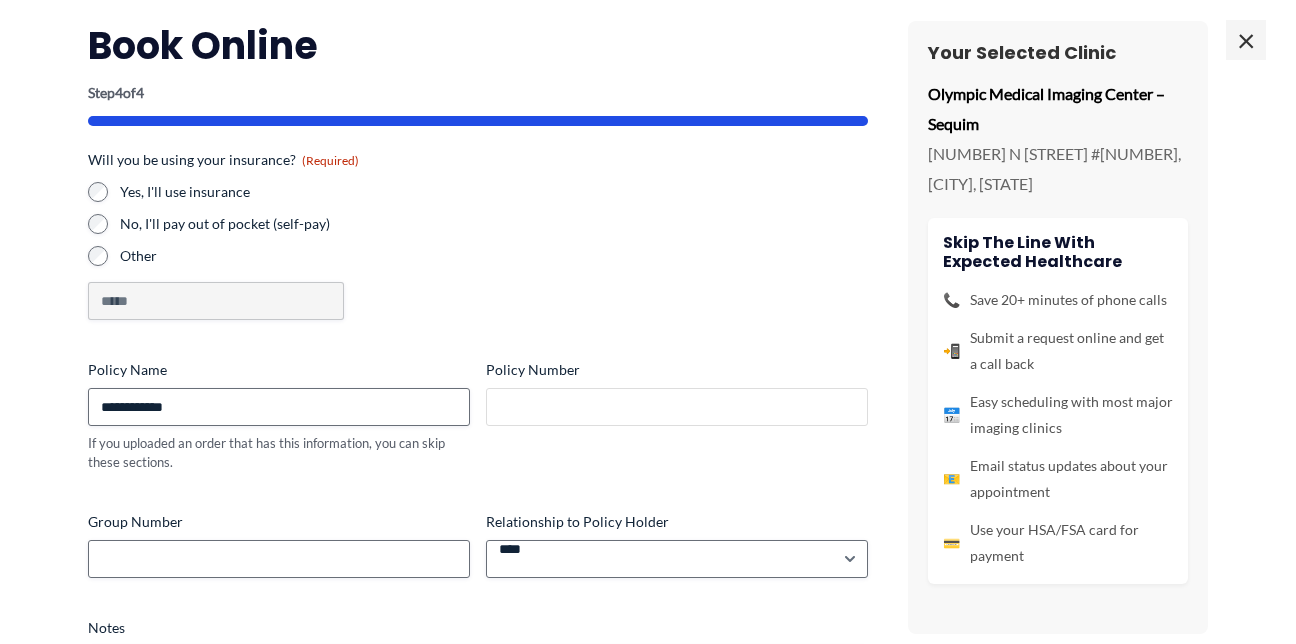 click on "Policy Number" at bounding box center (677, 407) 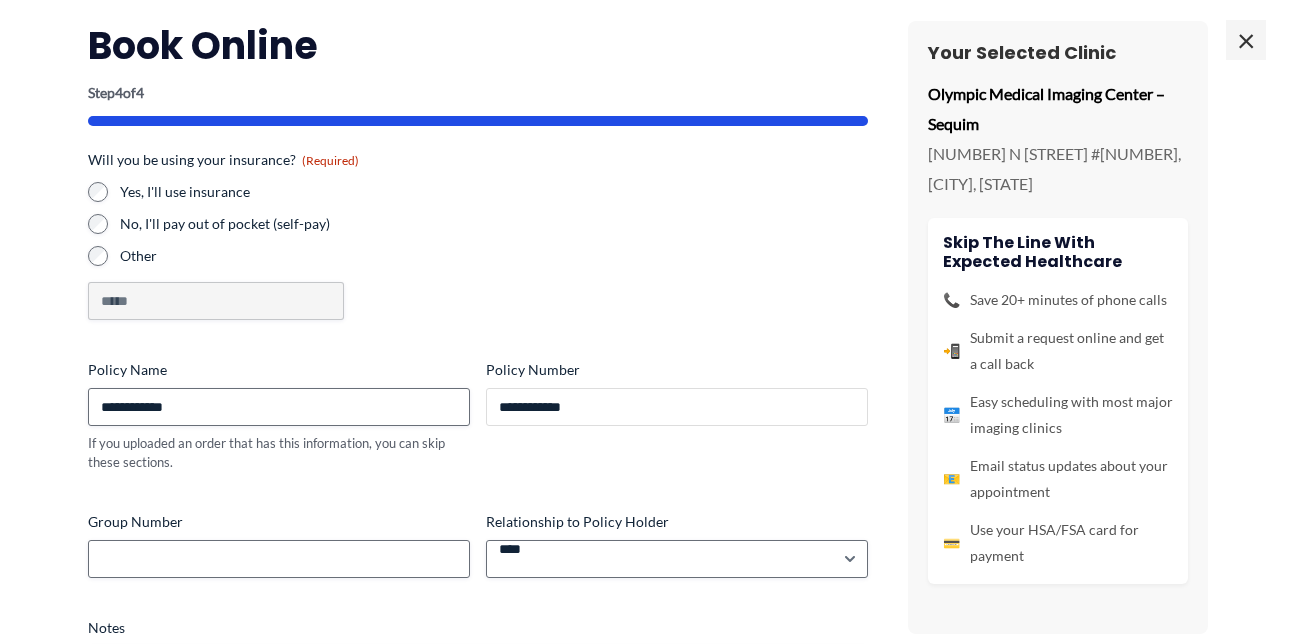 type on "**********" 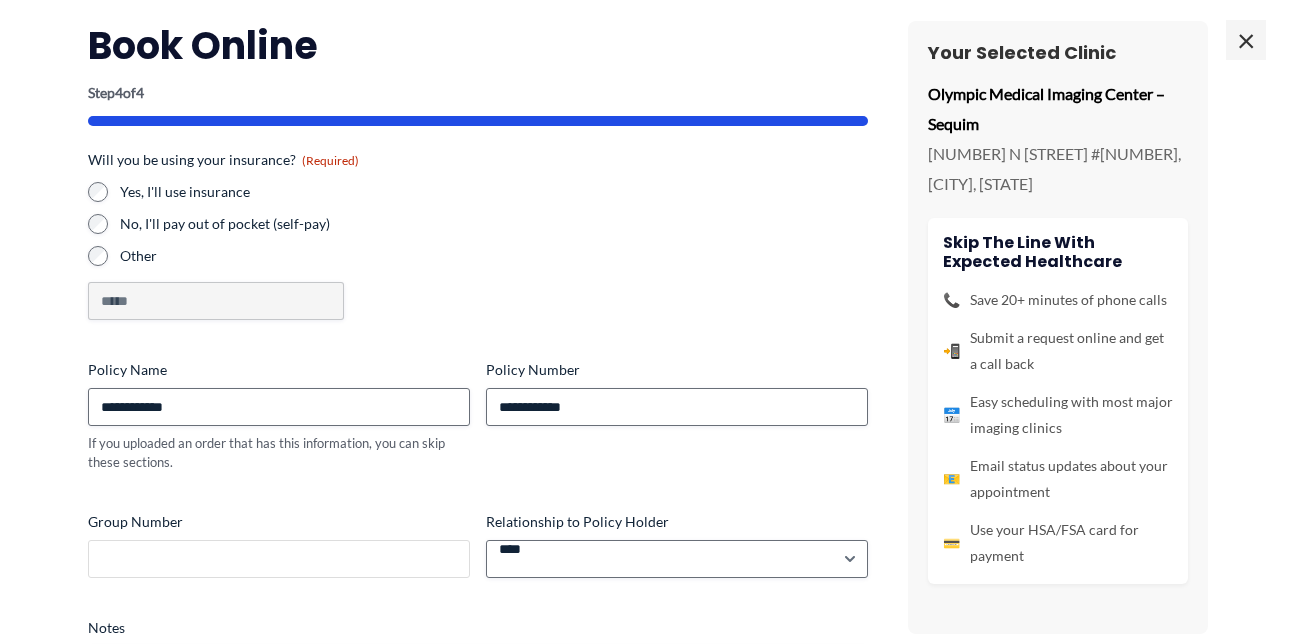 click on "Group Number" at bounding box center (279, 559) 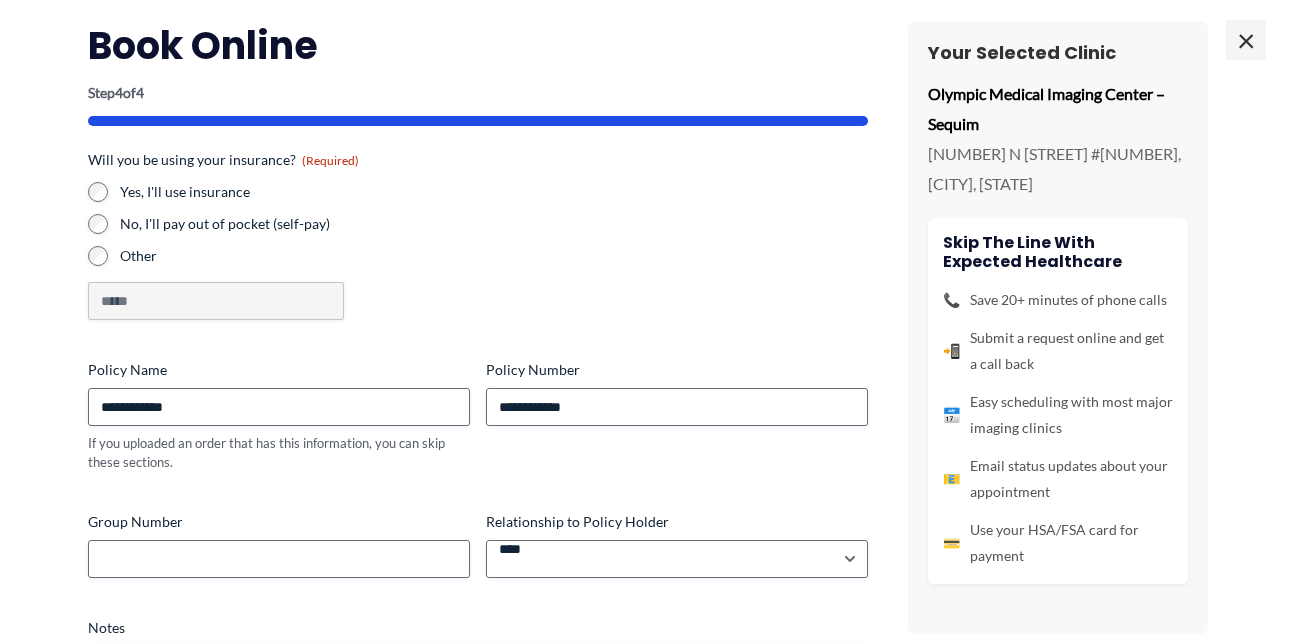 click on "Your Selected Clinic
Olympic Medical Imaging Center – Sequim
[NUMBER] N [STREET] #[NUMBER], [CITY], [STATE]
Skip the line with Expected Healthcare
📞
Save 20+ minutes of phone calls
📲
Submit a request online and get a call back
📅
Easy scheduling with most major imaging clinics
📧 💳" at bounding box center [1058, 327] 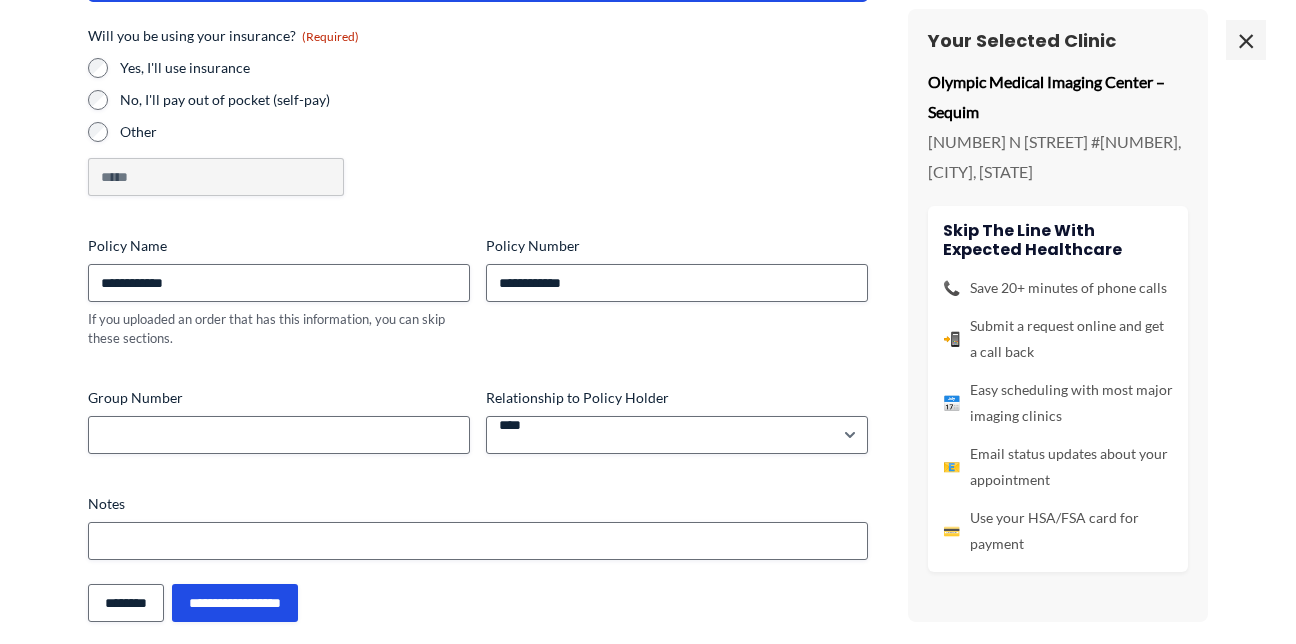 scroll, scrollTop: 181, scrollLeft: 0, axis: vertical 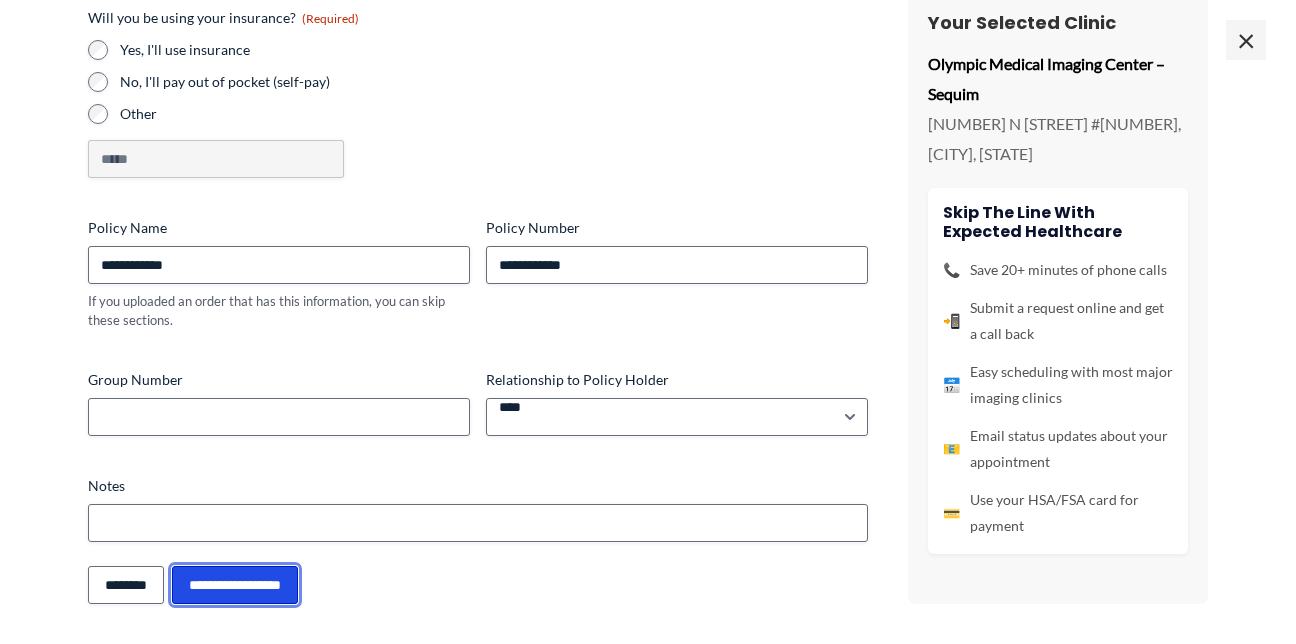 click on "**********" at bounding box center [235, 585] 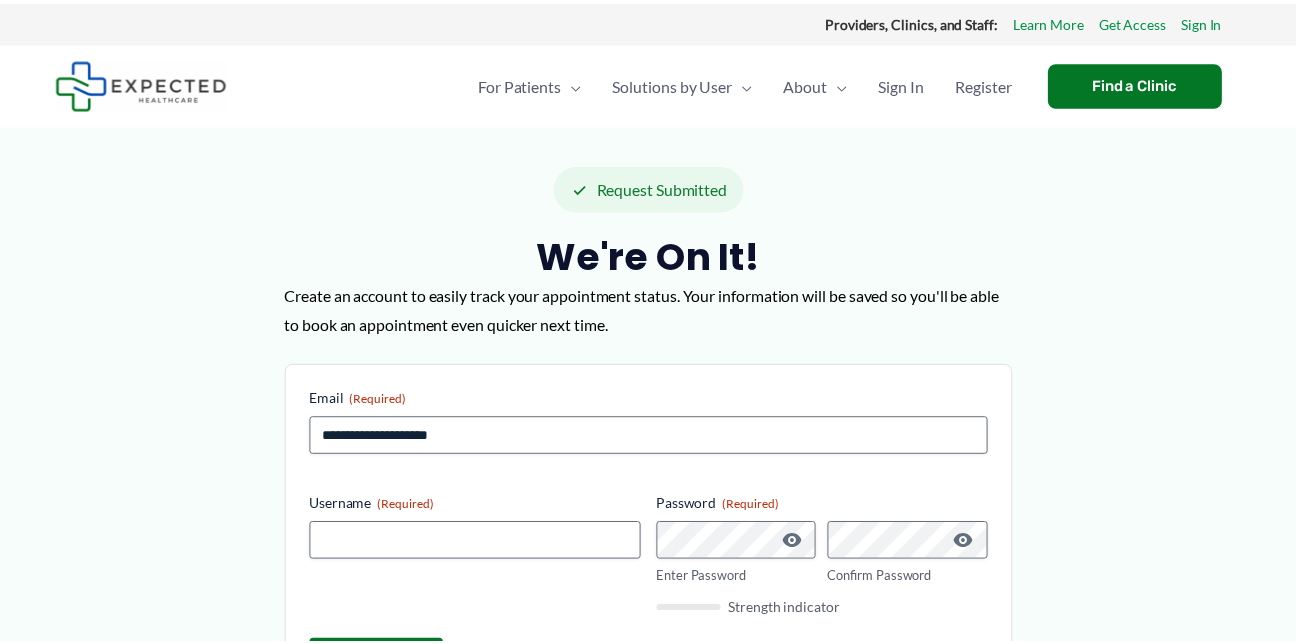 scroll, scrollTop: 0, scrollLeft: 0, axis: both 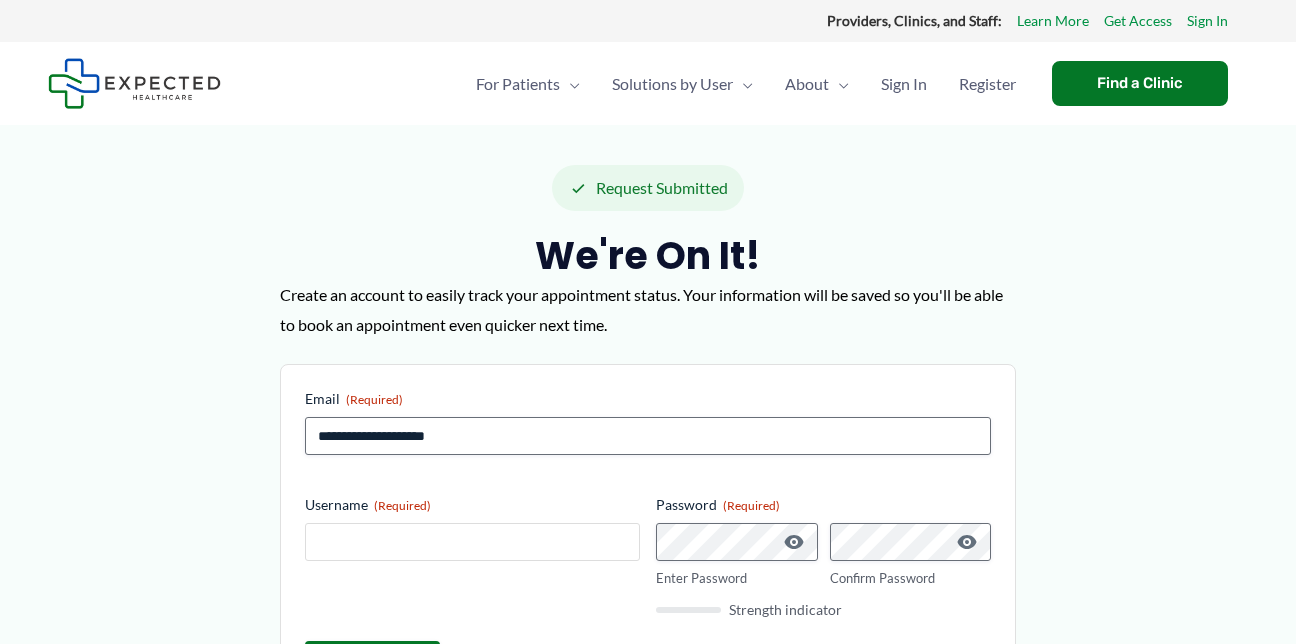 click on "Username (Required)" at bounding box center (472, 542) 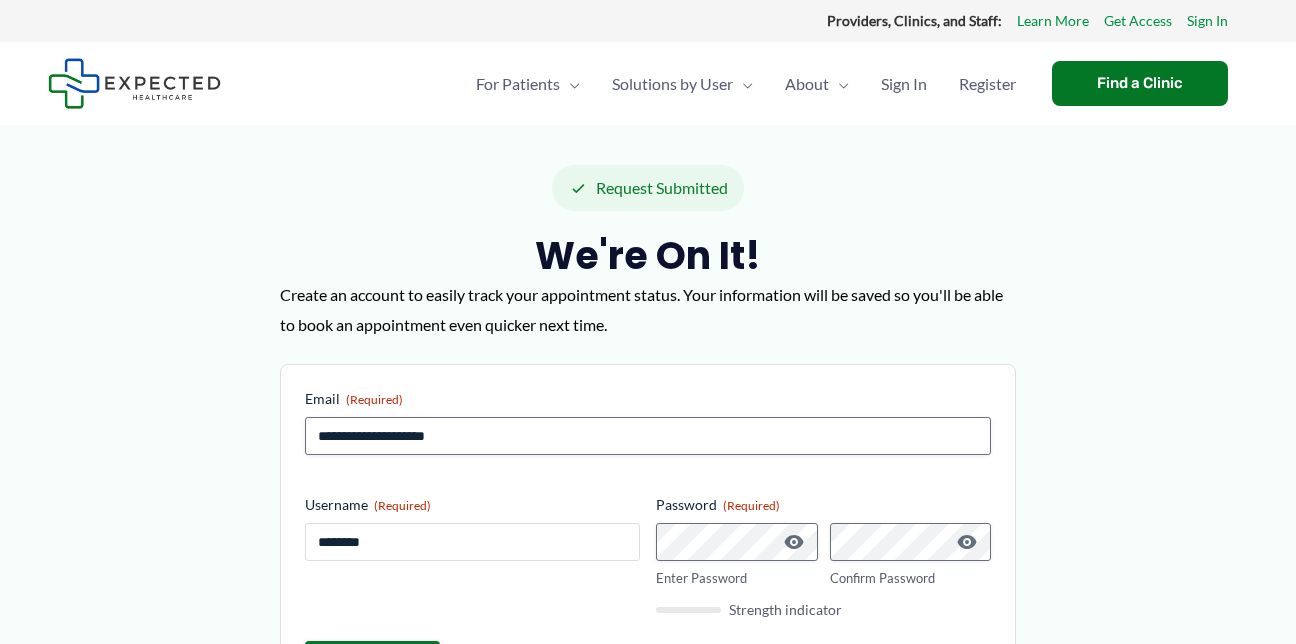 type on "********" 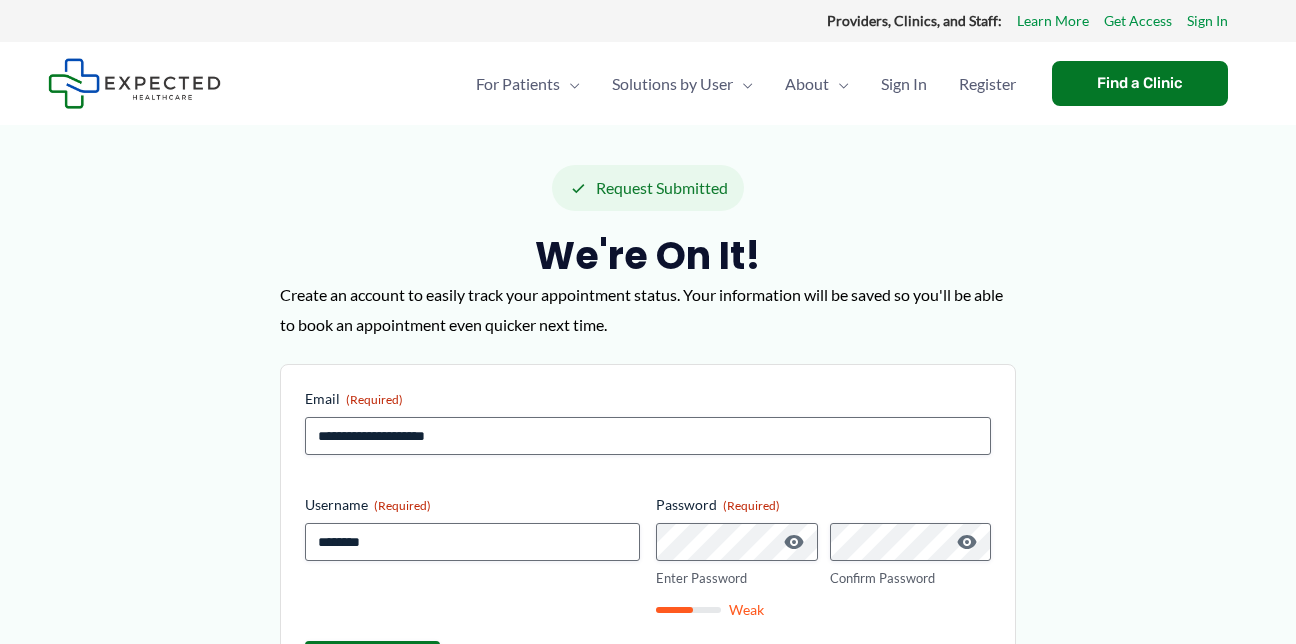 click on "Request Submitted
We're on it!
Create an account to easily track your appointment status. Your information will be saved so you'll be able to book an appointment even quicker next time.
Email (Required)
[EMAIL]
Username (Required) [USERNAME] Password (Required)
Enter Password
Confirm Password
Weak
[PASSWORD]" at bounding box center [648, 938] 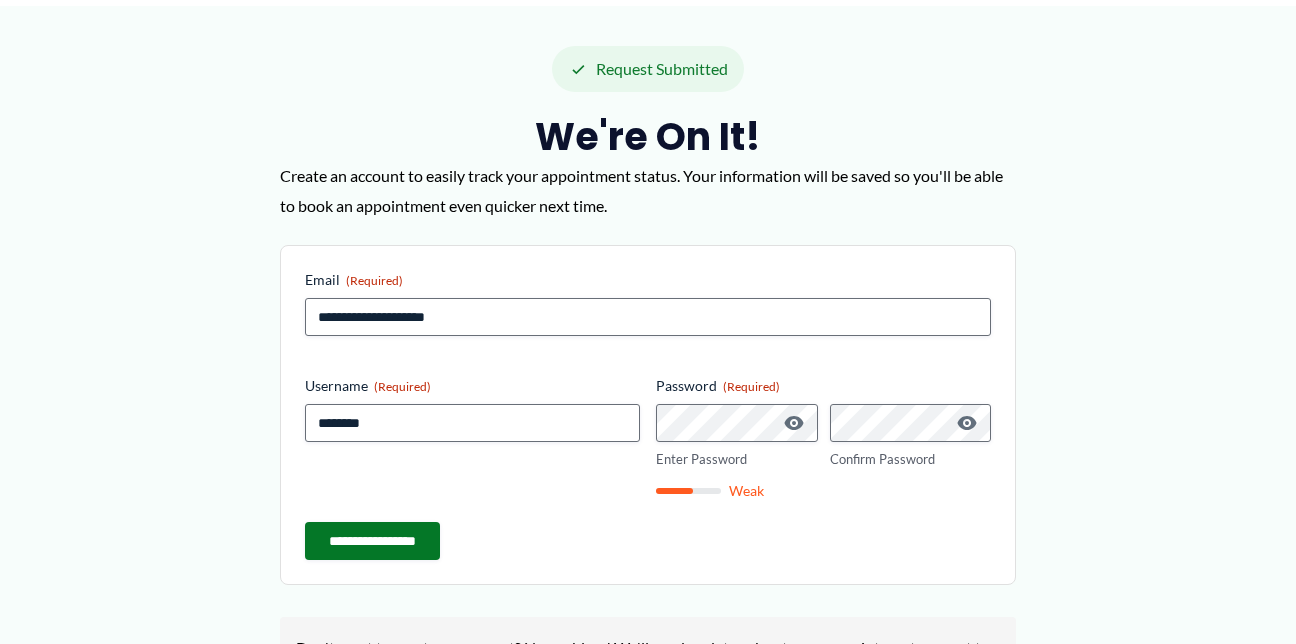 scroll, scrollTop: 120, scrollLeft: 0, axis: vertical 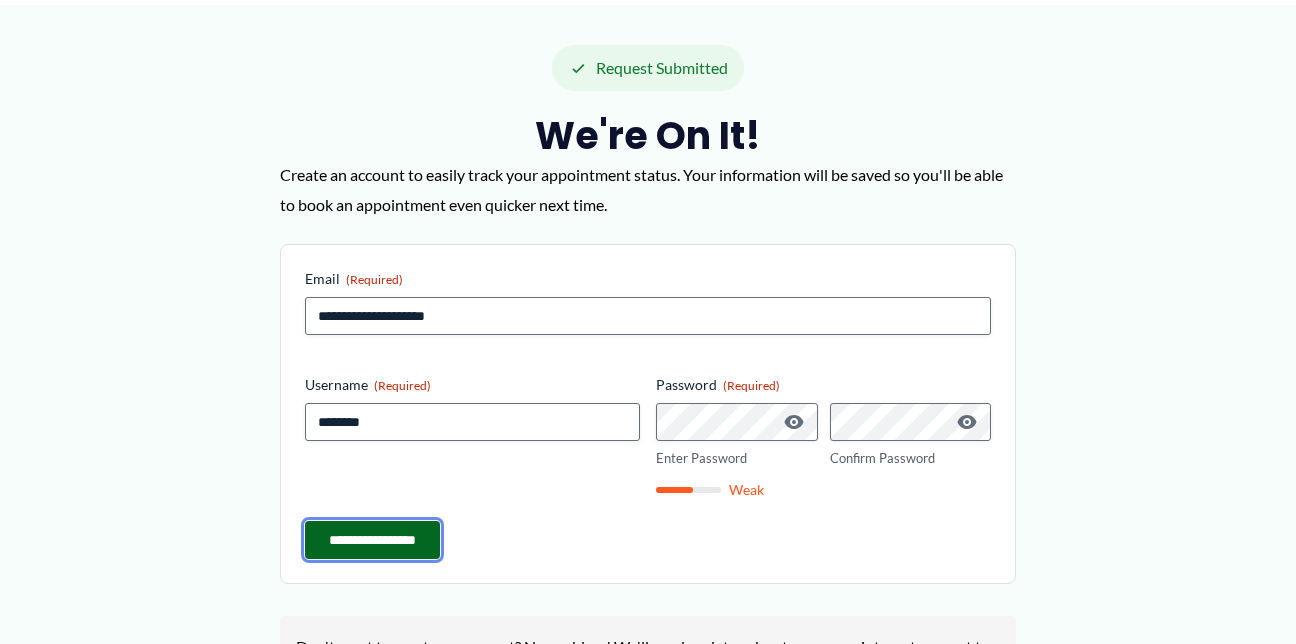 click on "**********" at bounding box center (372, 540) 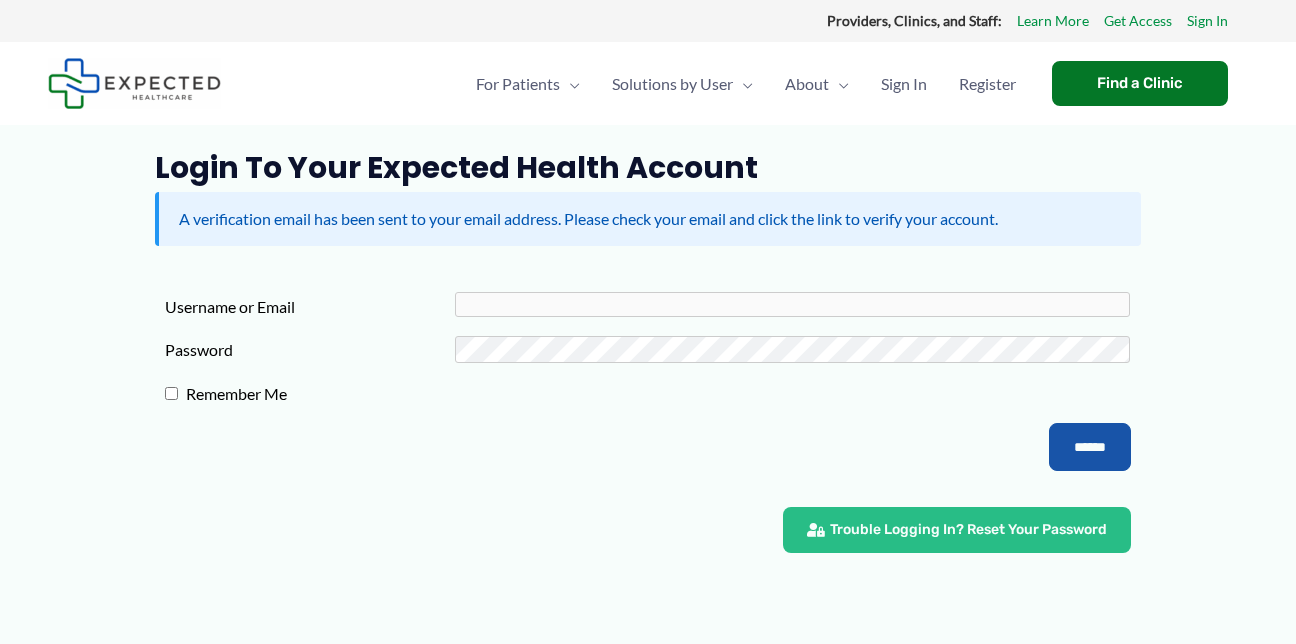 scroll, scrollTop: 0, scrollLeft: 0, axis: both 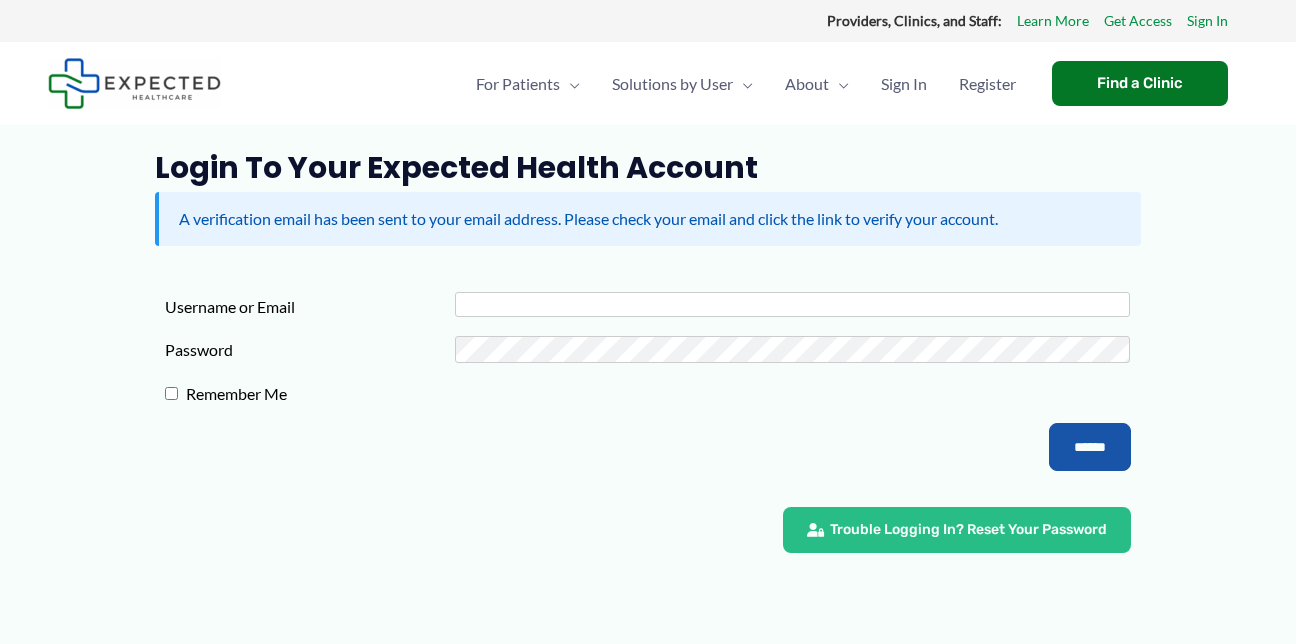 click on "Username or Email" at bounding box center (793, 304) 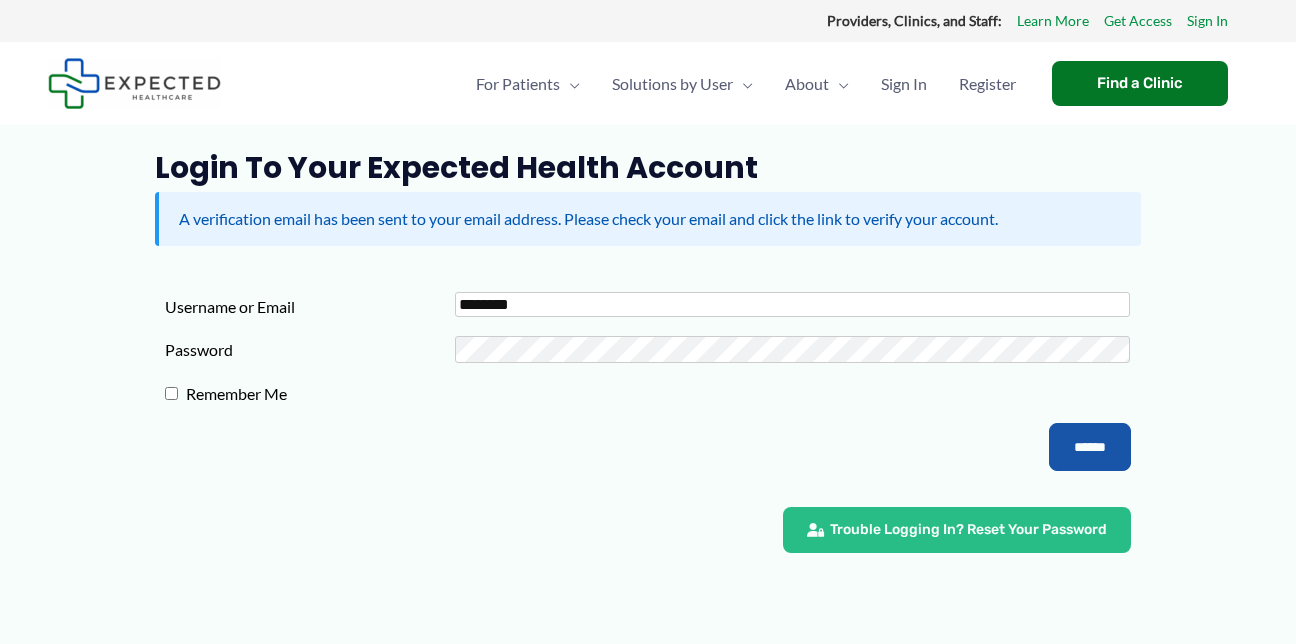 type on "********" 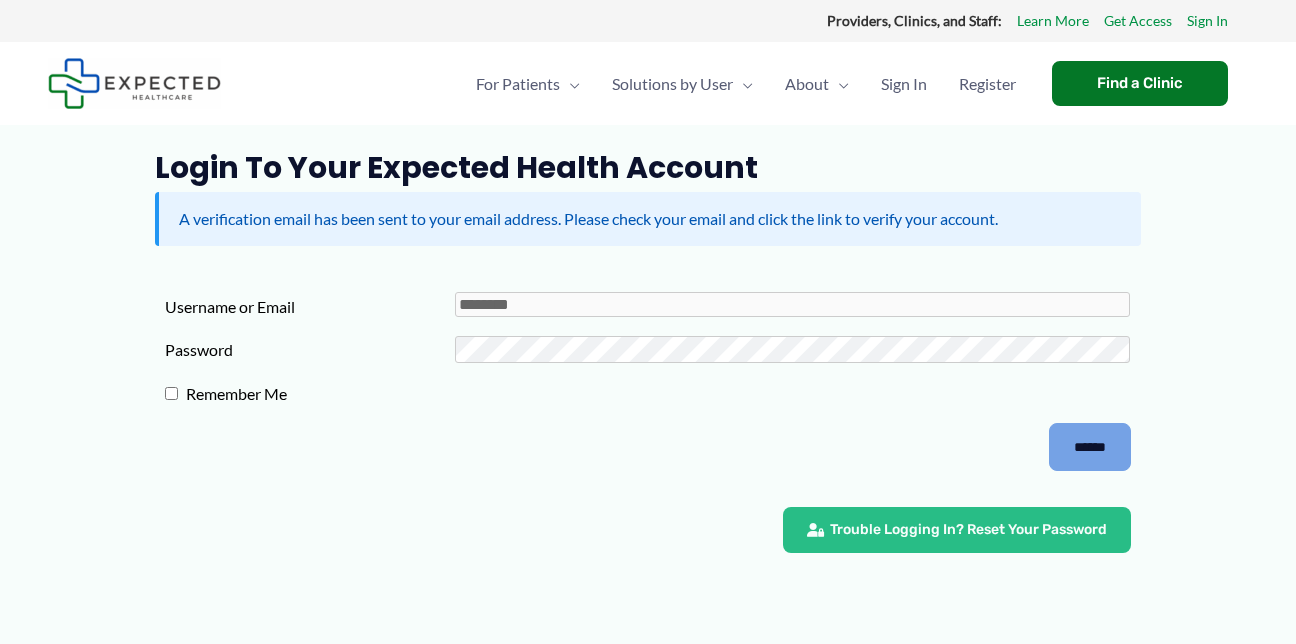 click on "******" at bounding box center [1090, 447] 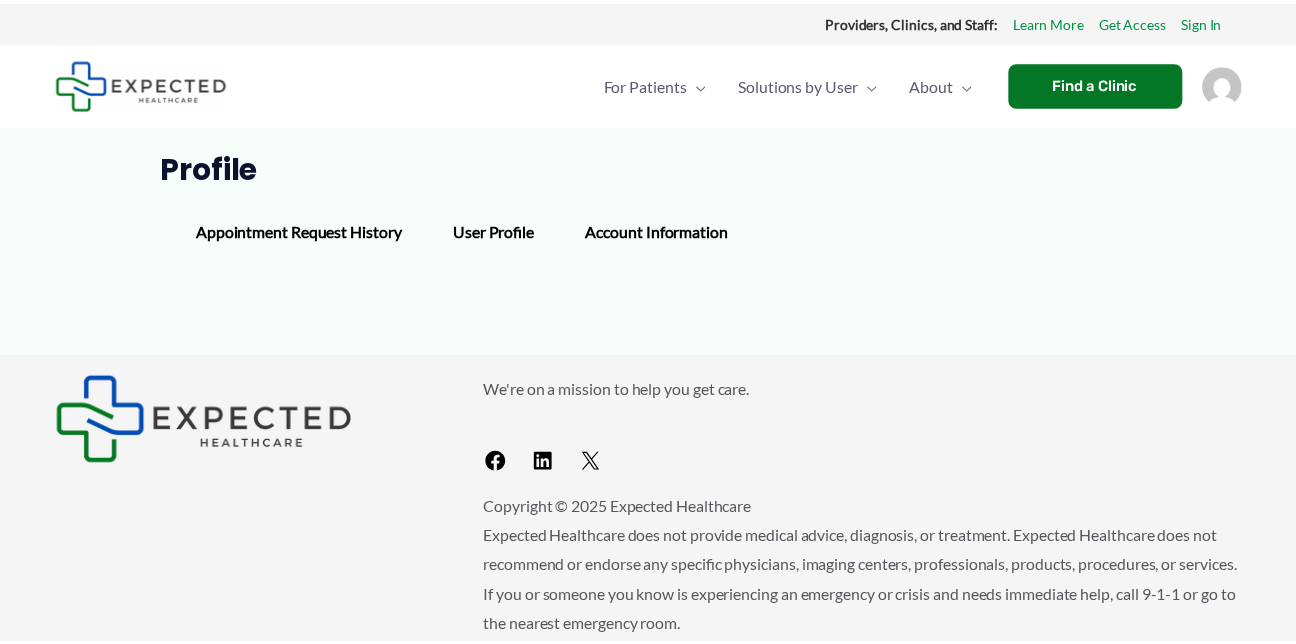 scroll, scrollTop: 0, scrollLeft: 0, axis: both 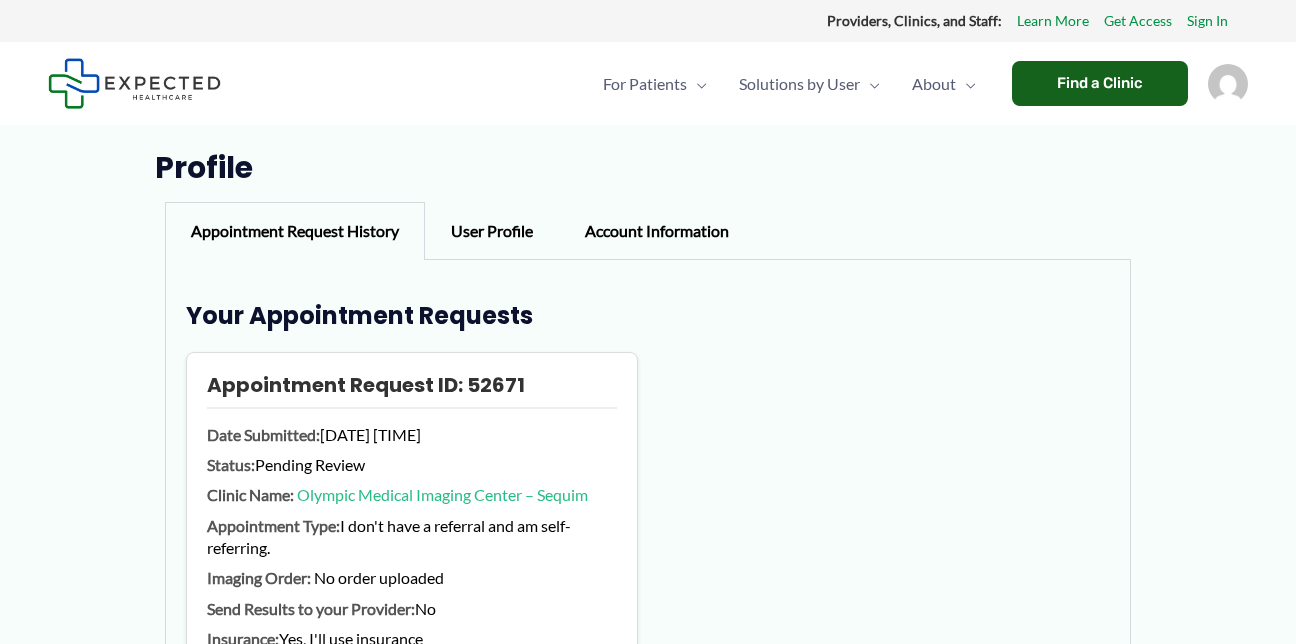 click on "Find a Clinic" at bounding box center (1100, 83) 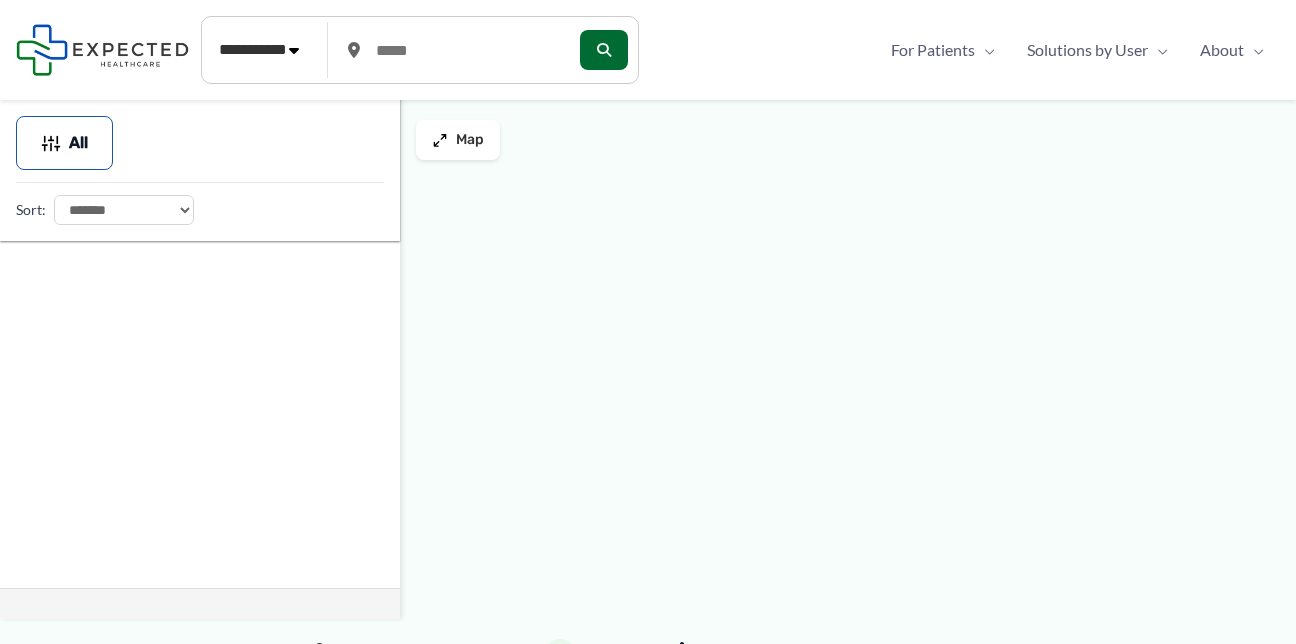 scroll, scrollTop: 0, scrollLeft: 0, axis: both 